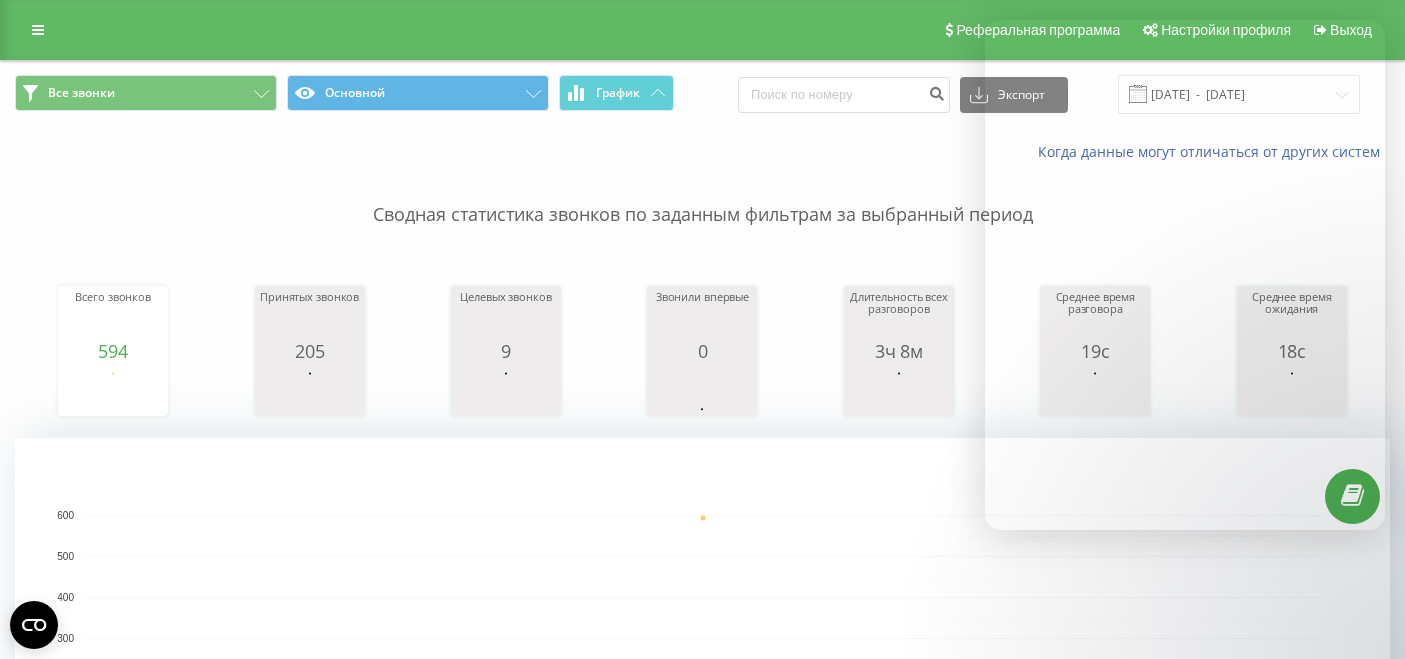 scroll, scrollTop: 777, scrollLeft: 0, axis: vertical 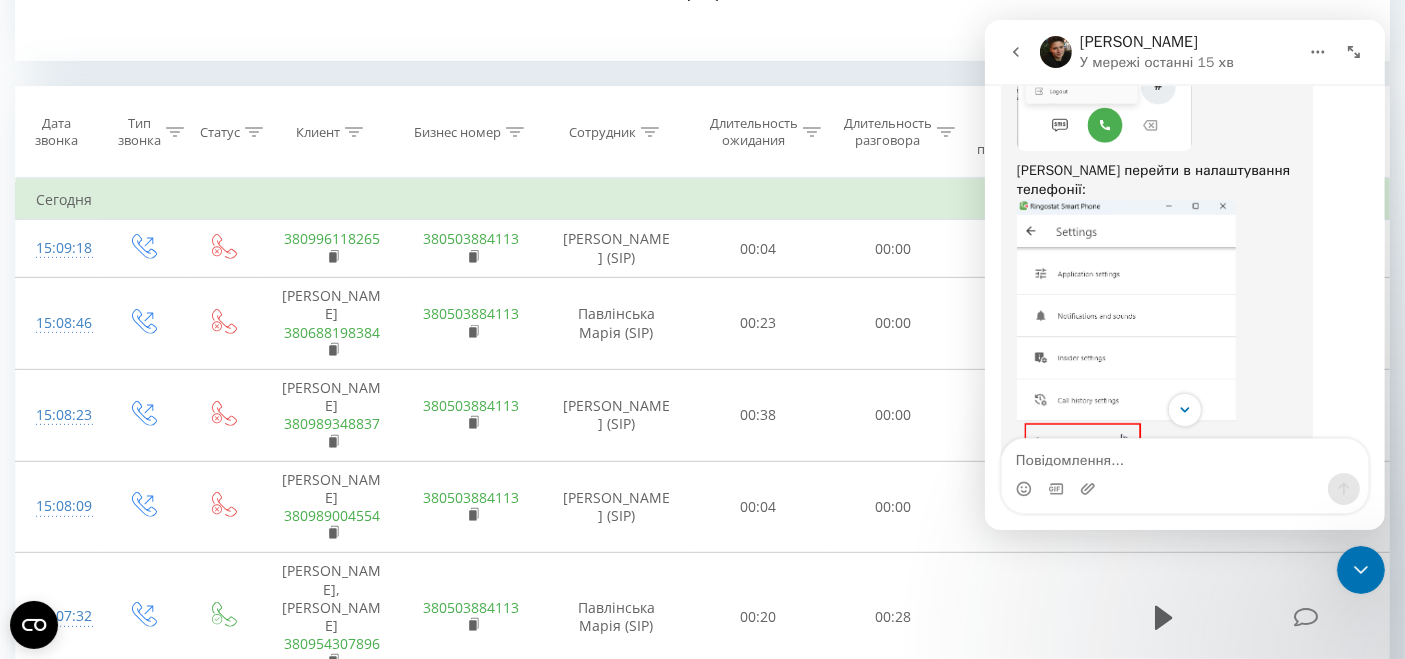 click on "І вказати потрібний стан сервер у полі "STUN server" і застосувати налаштування кнопкою нижче:" at bounding box center (1156, 507) 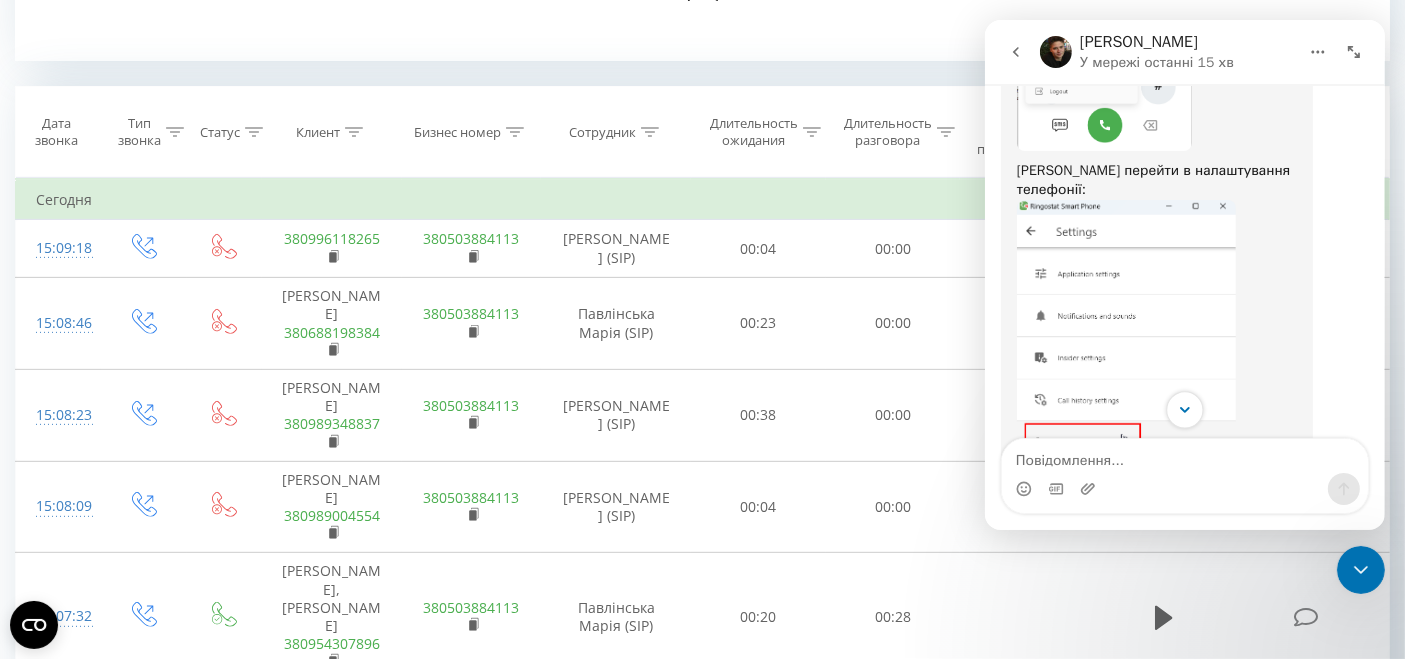 click at bounding box center [1183, 409] 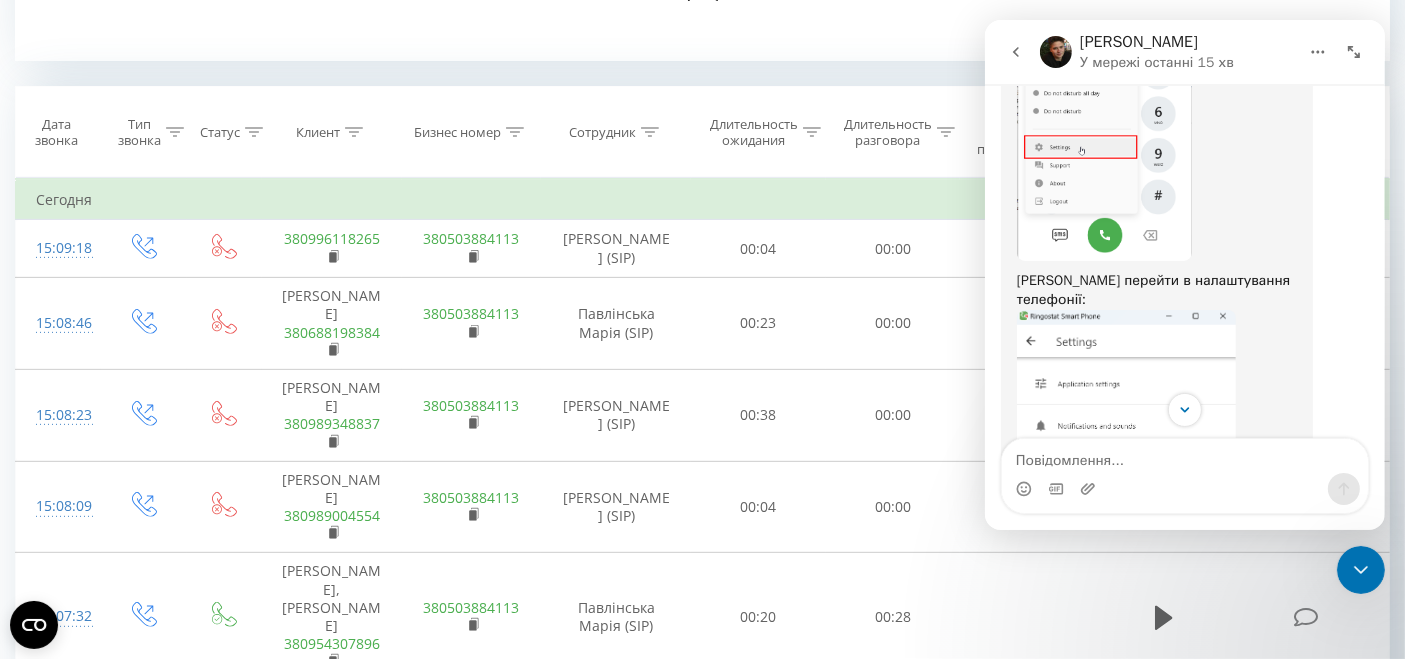 scroll, scrollTop: 2192, scrollLeft: 0, axis: vertical 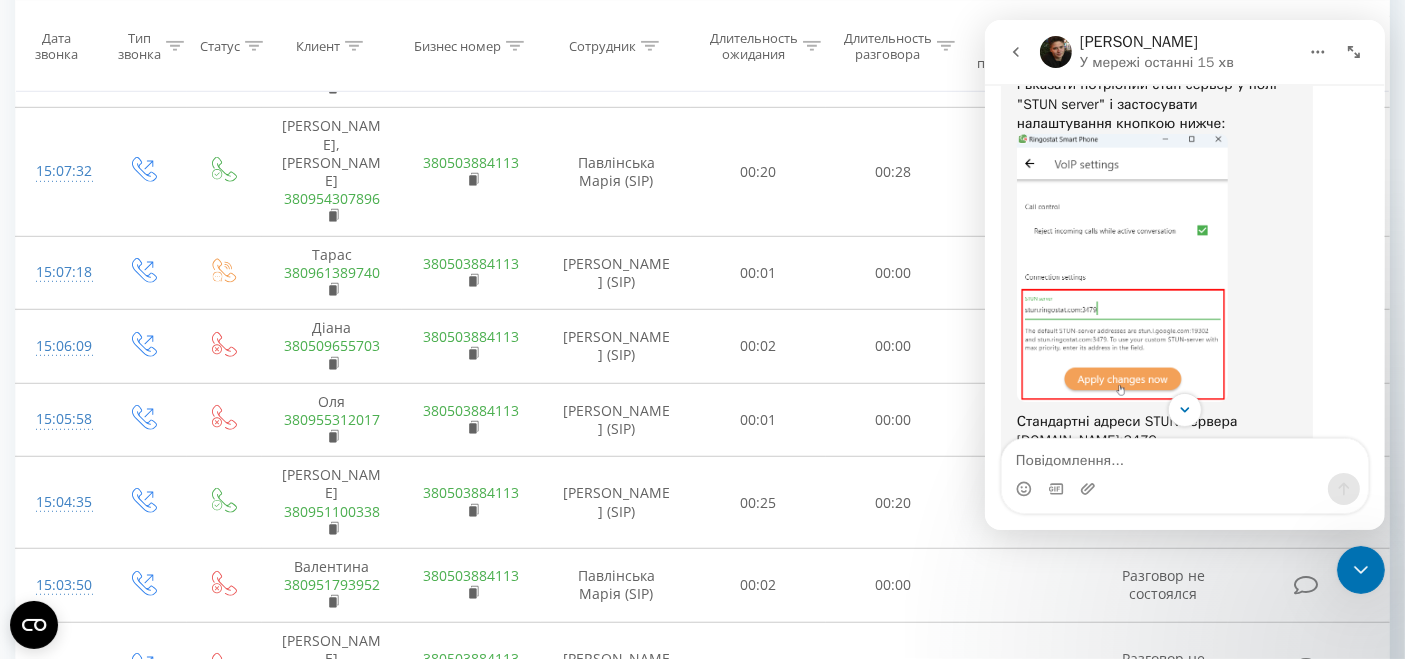 click at bounding box center [1184, 489] 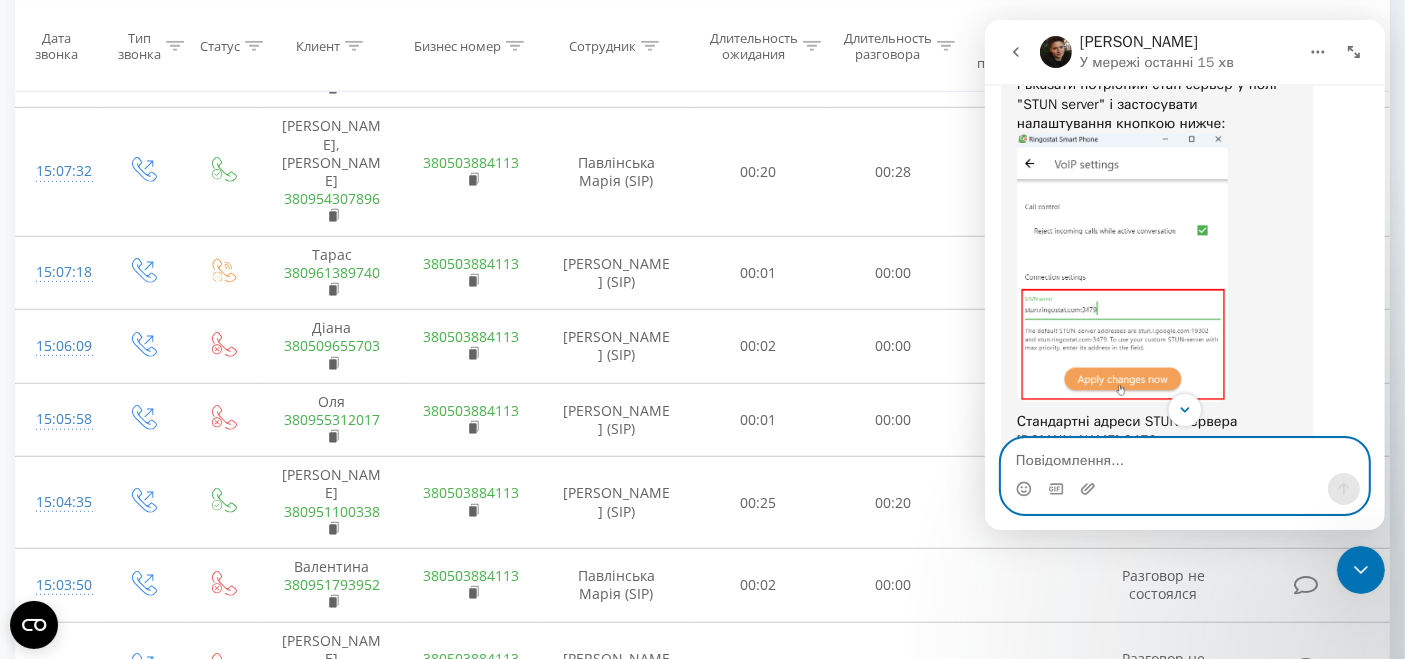click at bounding box center (1184, 456) 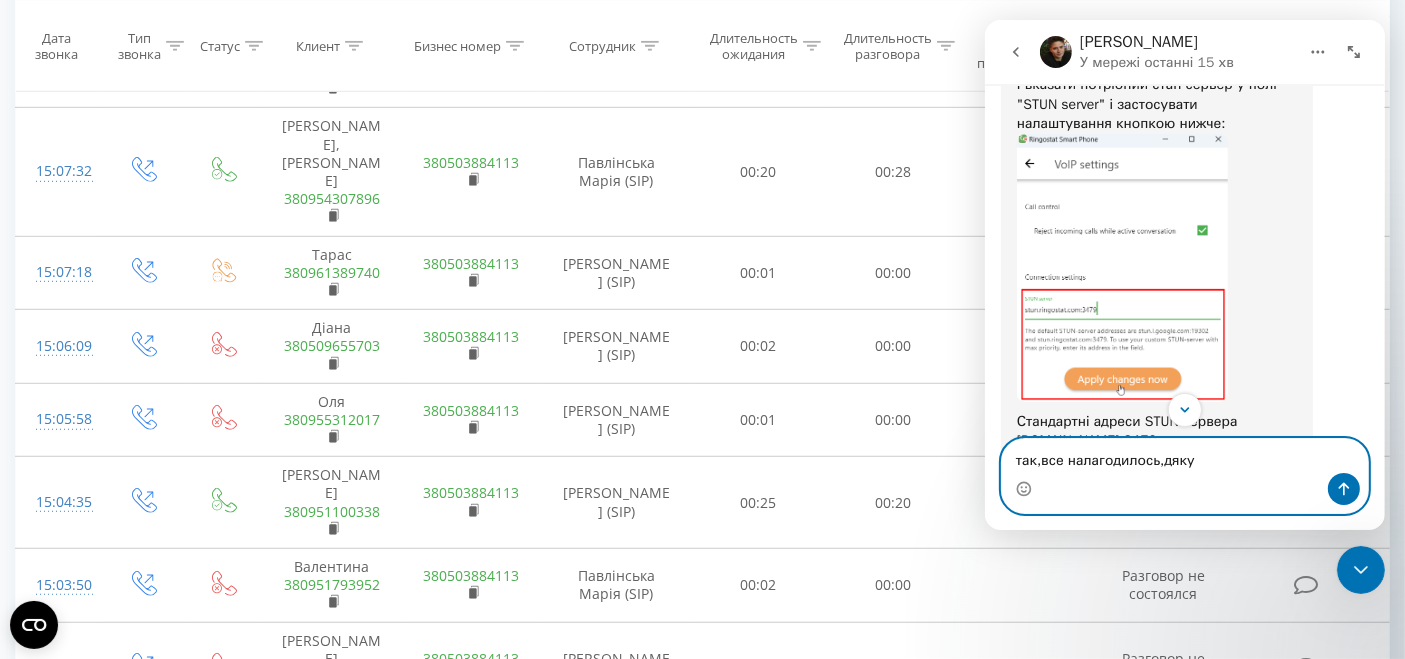 type on "так,все налагодилось,дякую" 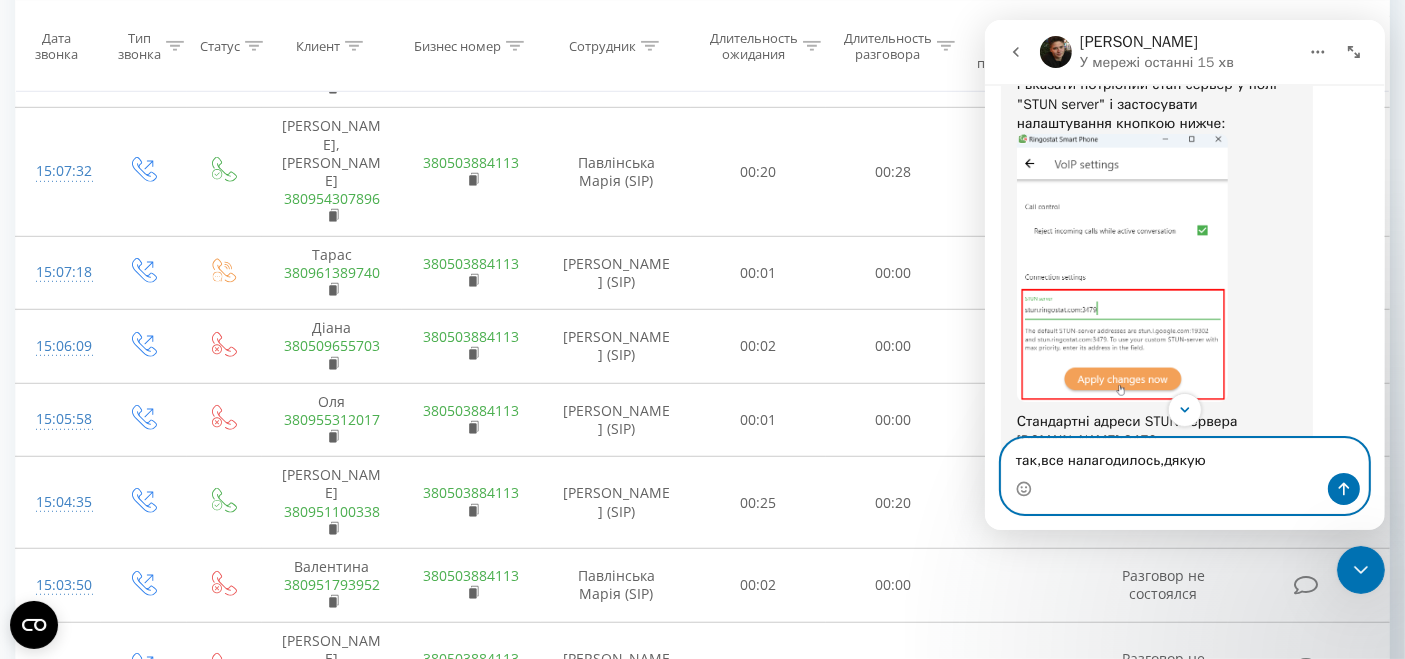type 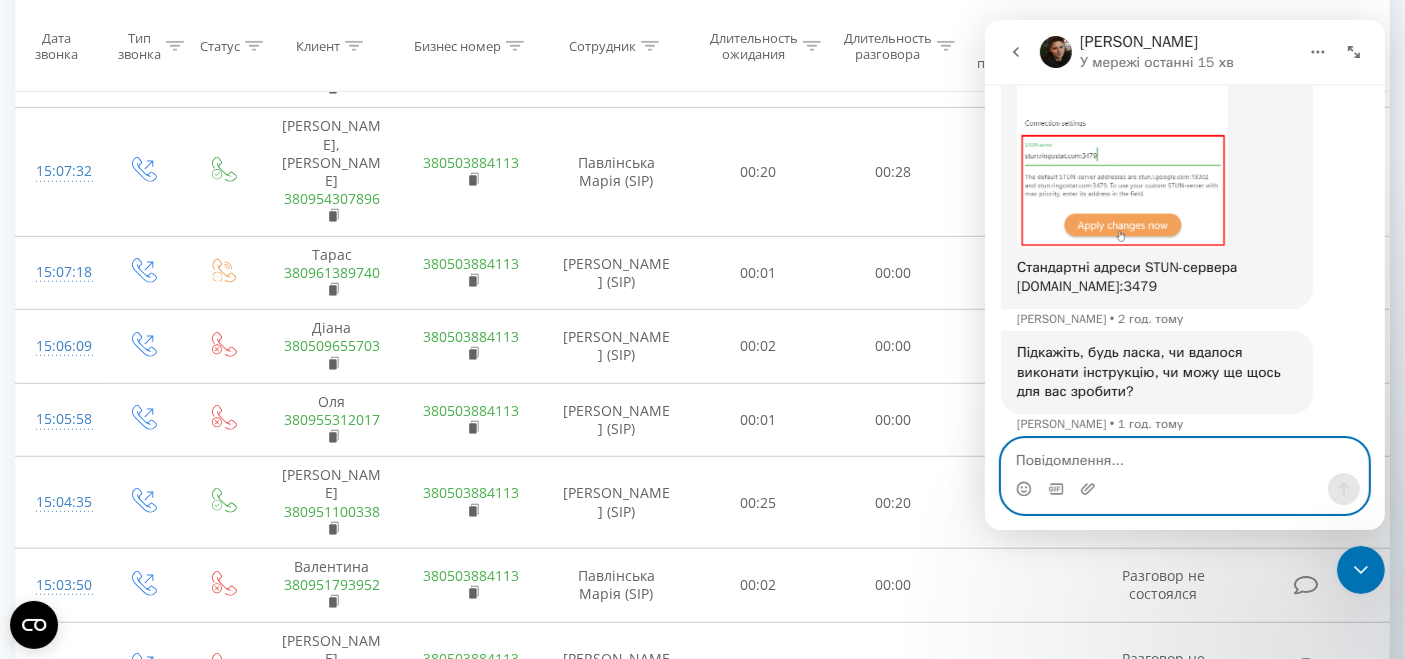 scroll, scrollTop: 2330, scrollLeft: 0, axis: vertical 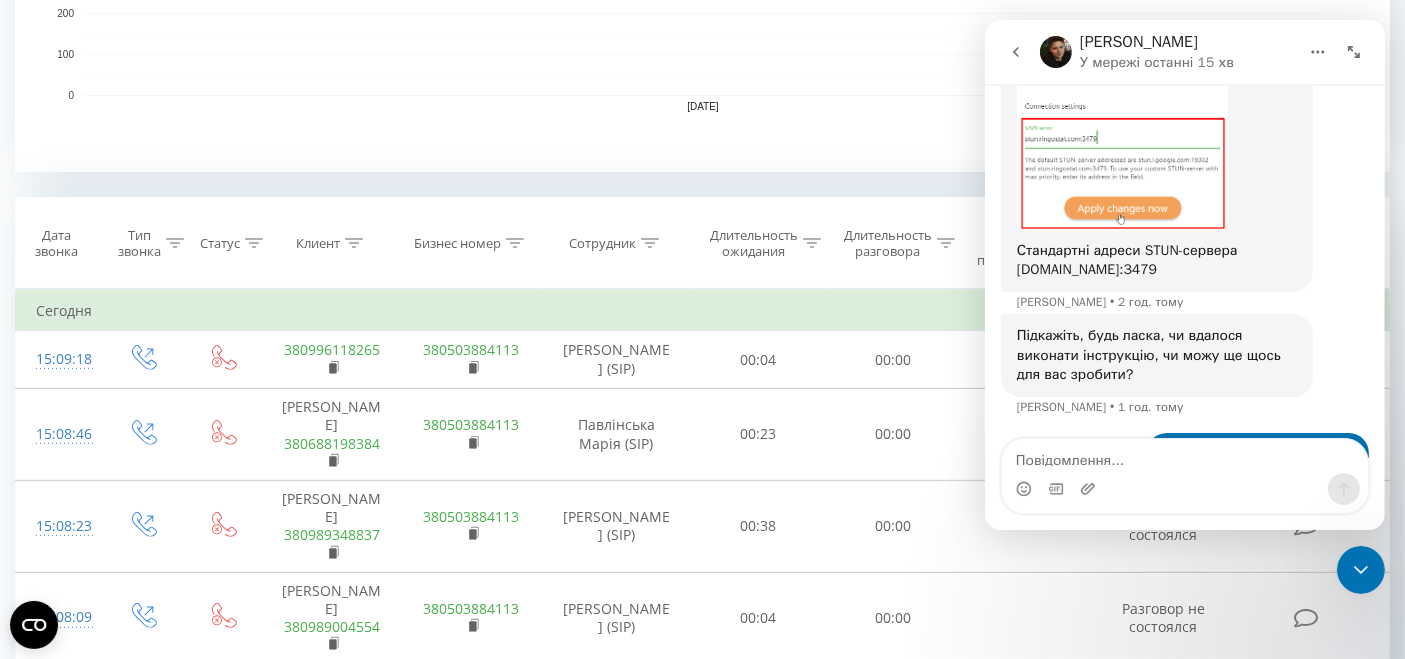 click 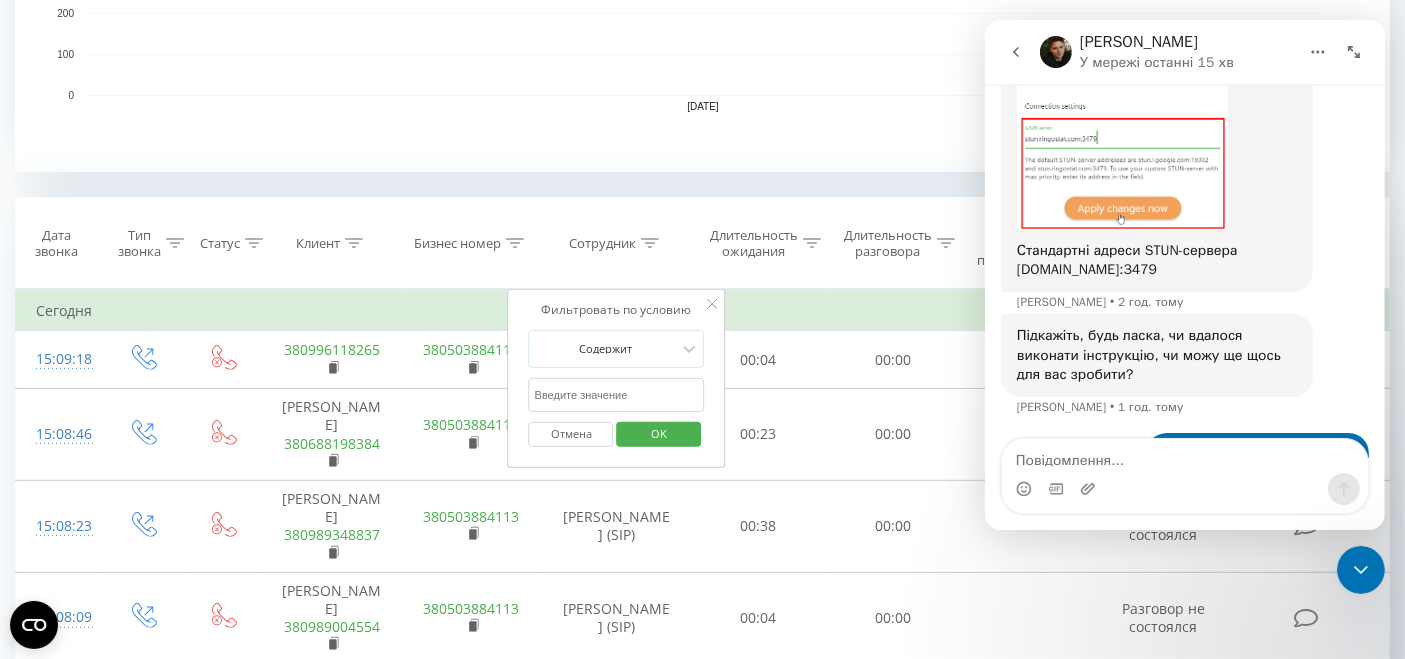 click at bounding box center (617, 395) 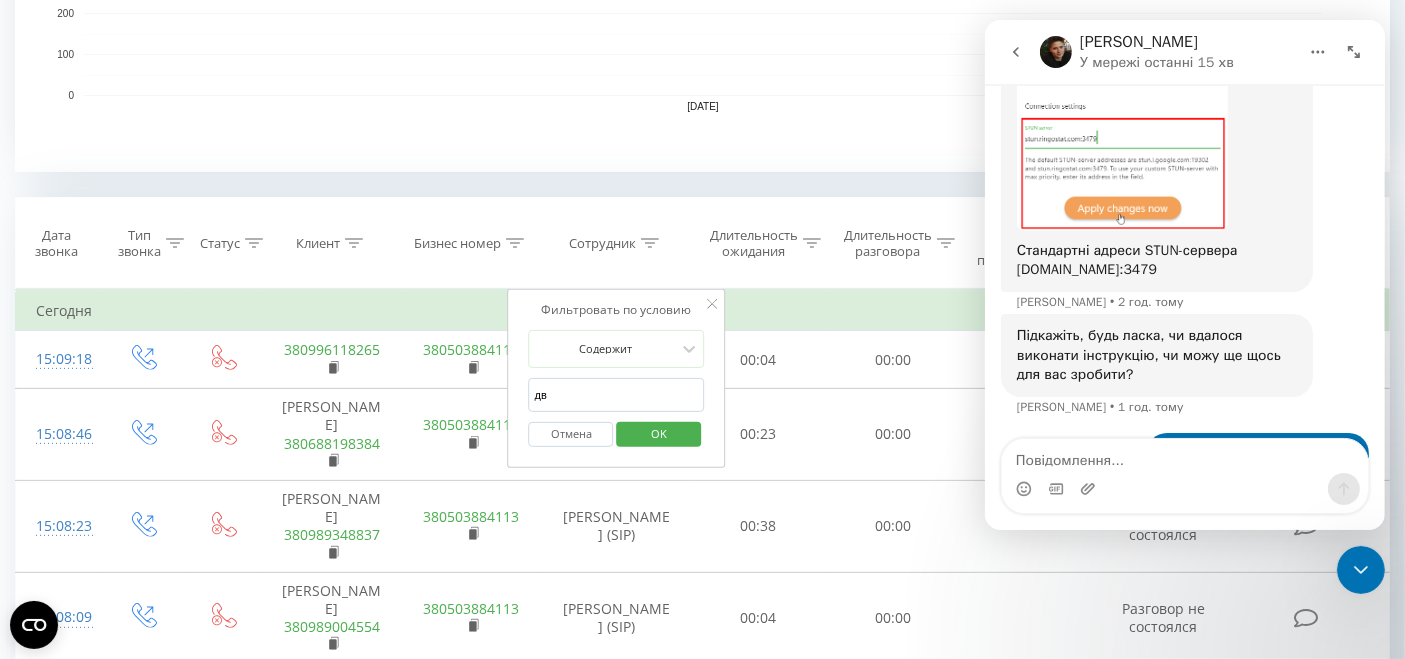 type on "д" 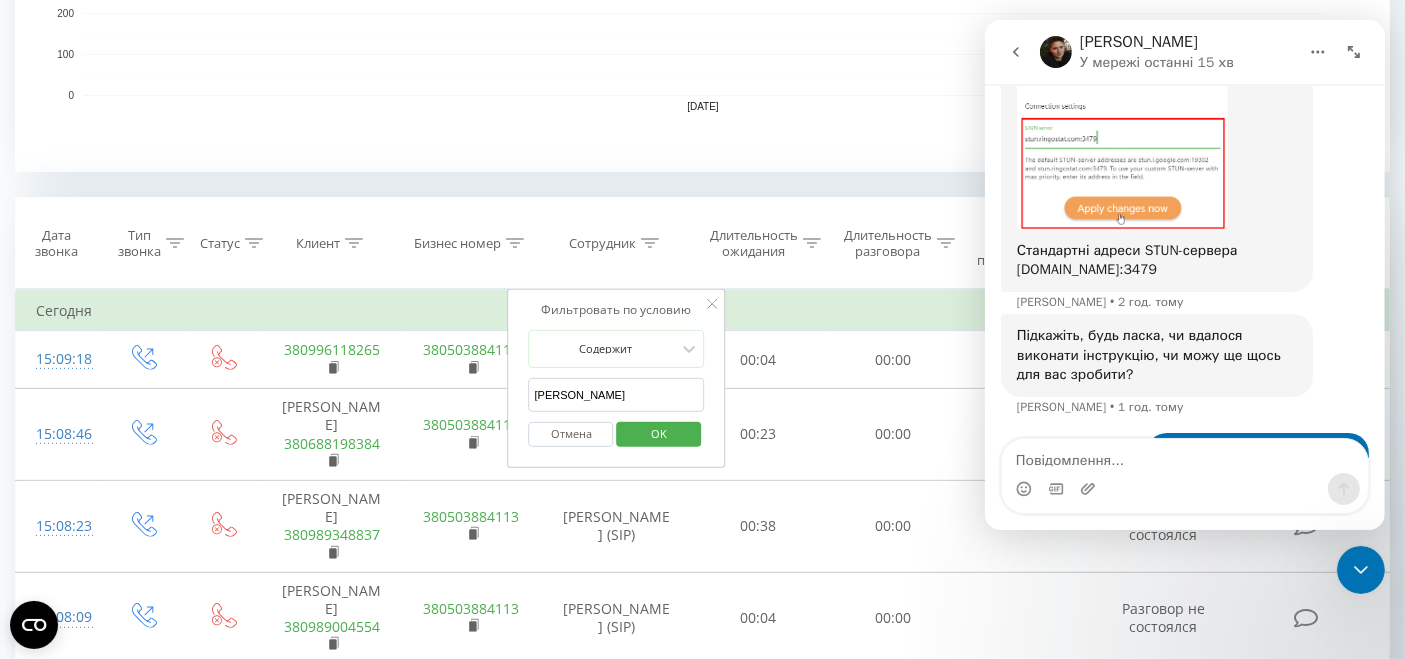 click on "OK" at bounding box center (658, 434) 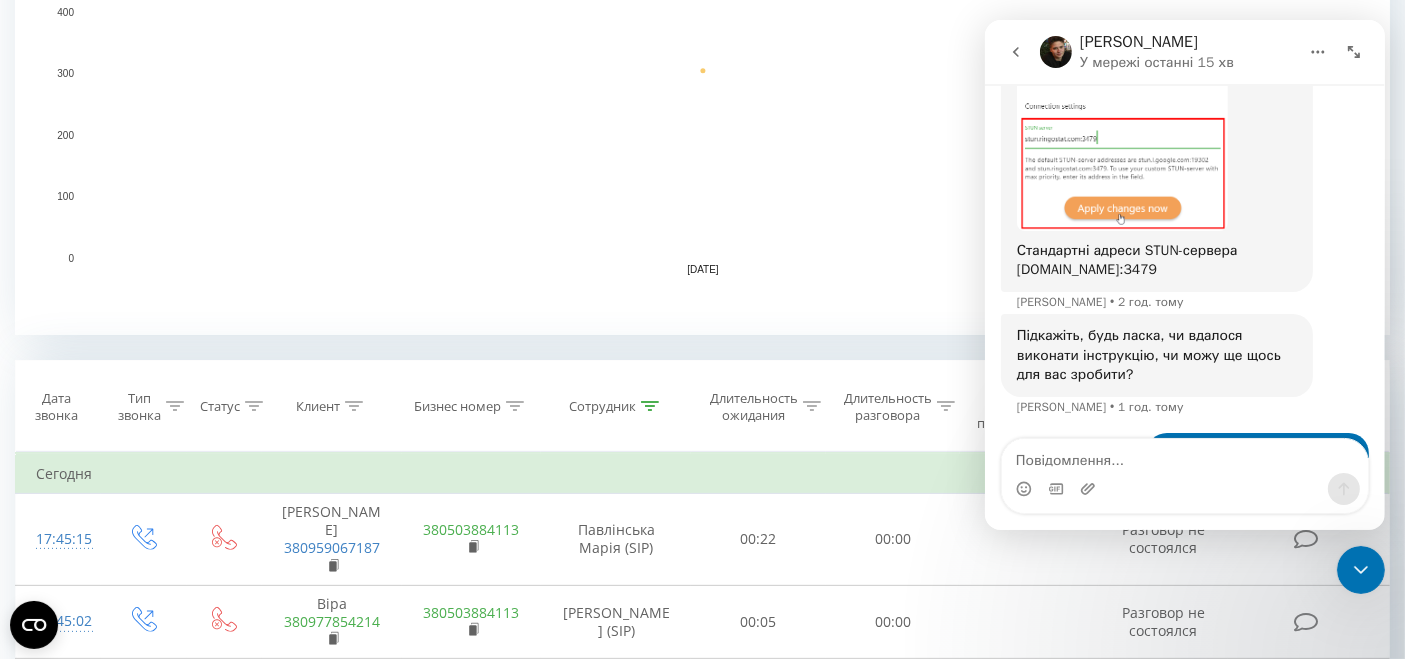 scroll, scrollTop: 502, scrollLeft: 0, axis: vertical 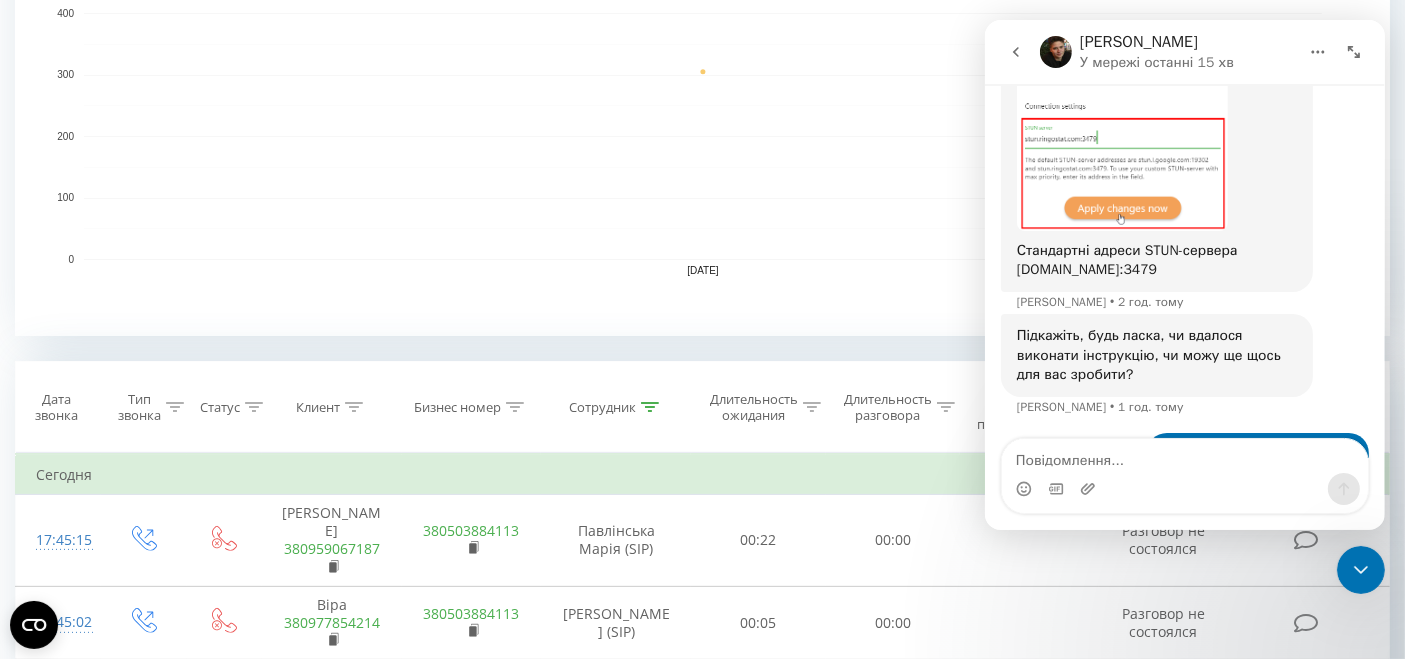 click 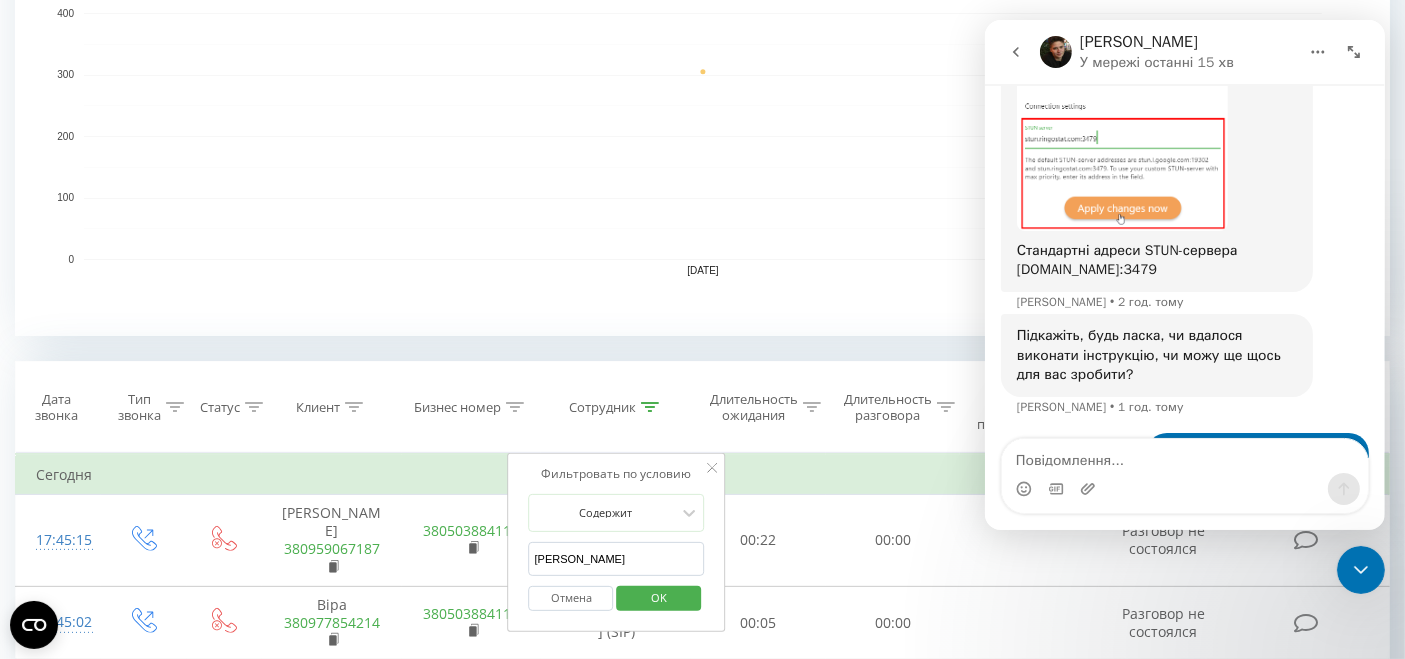drag, startPoint x: 603, startPoint y: 545, endPoint x: 547, endPoint y: 556, distance: 57.070133 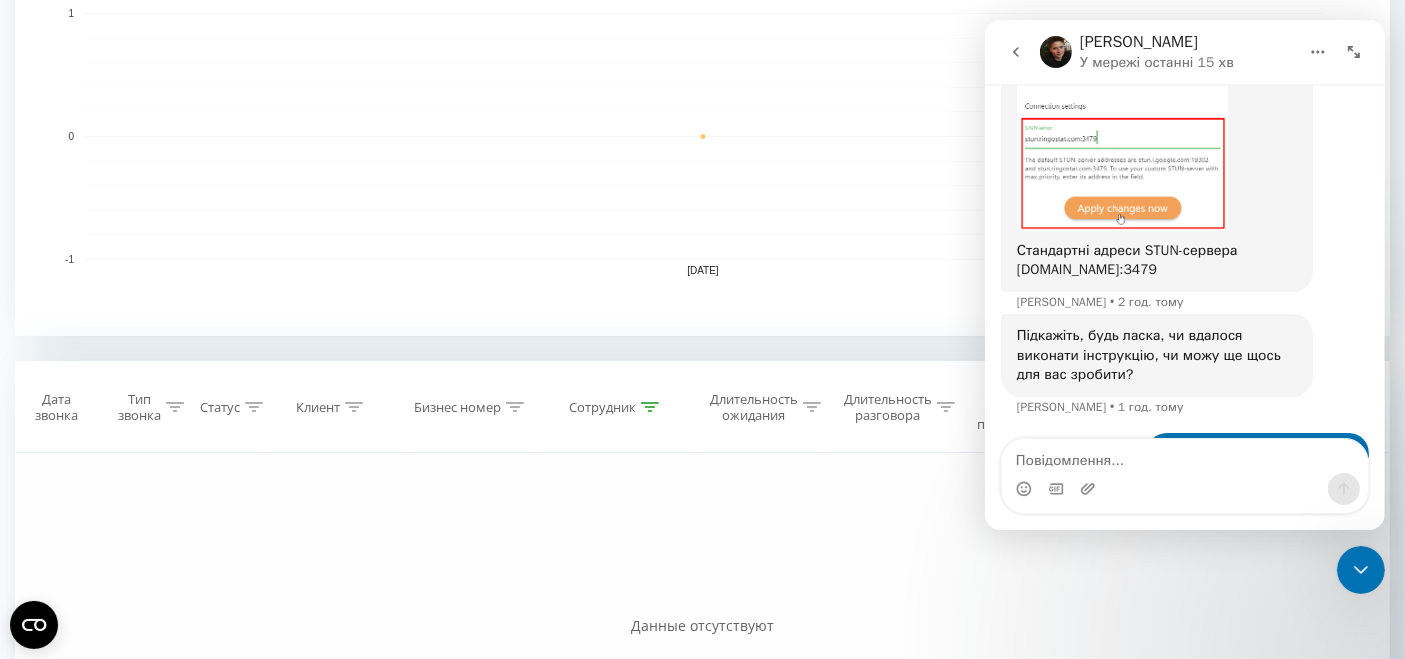 click 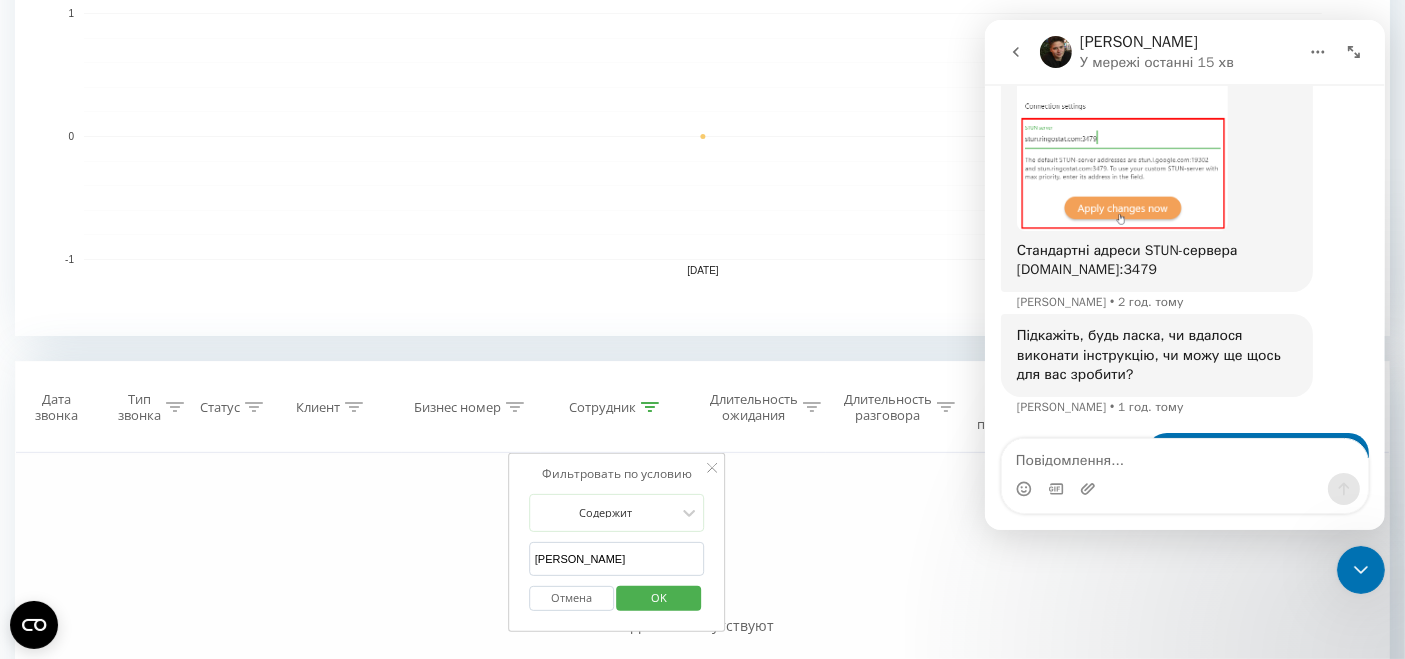 drag, startPoint x: 592, startPoint y: 567, endPoint x: 509, endPoint y: 558, distance: 83.48653 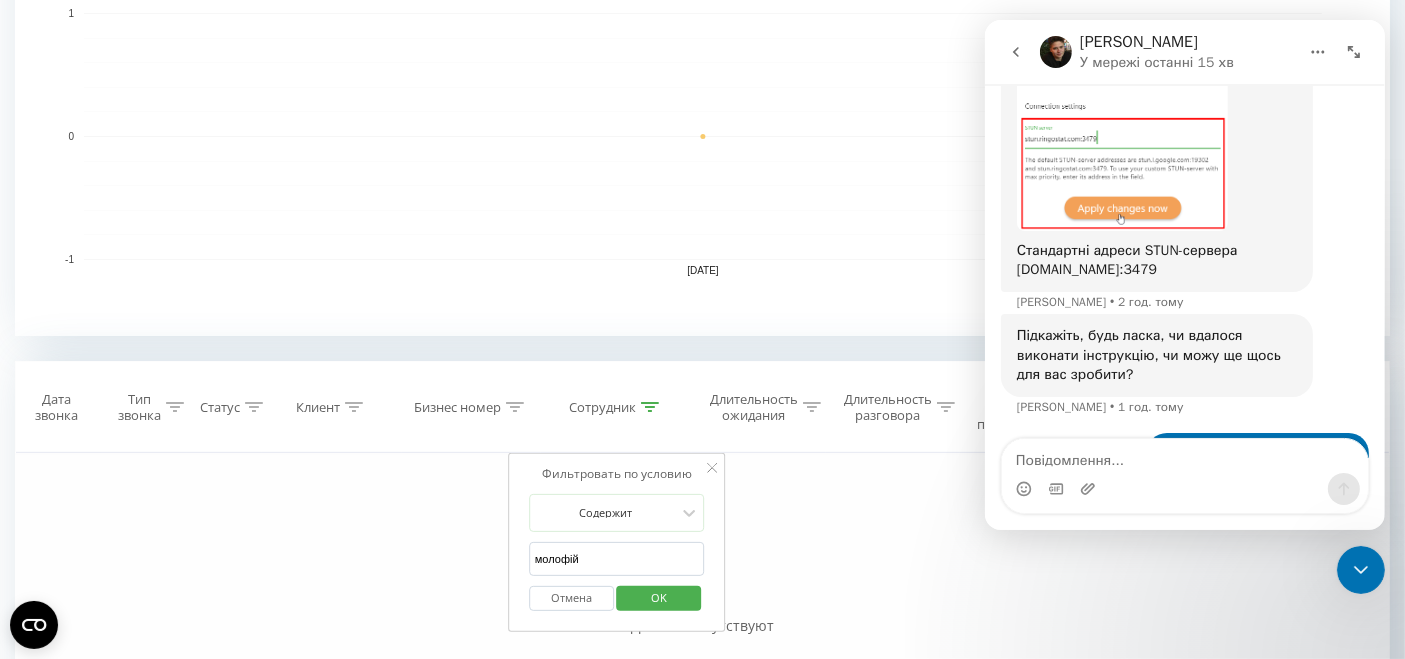 click on "OK" at bounding box center (659, 597) 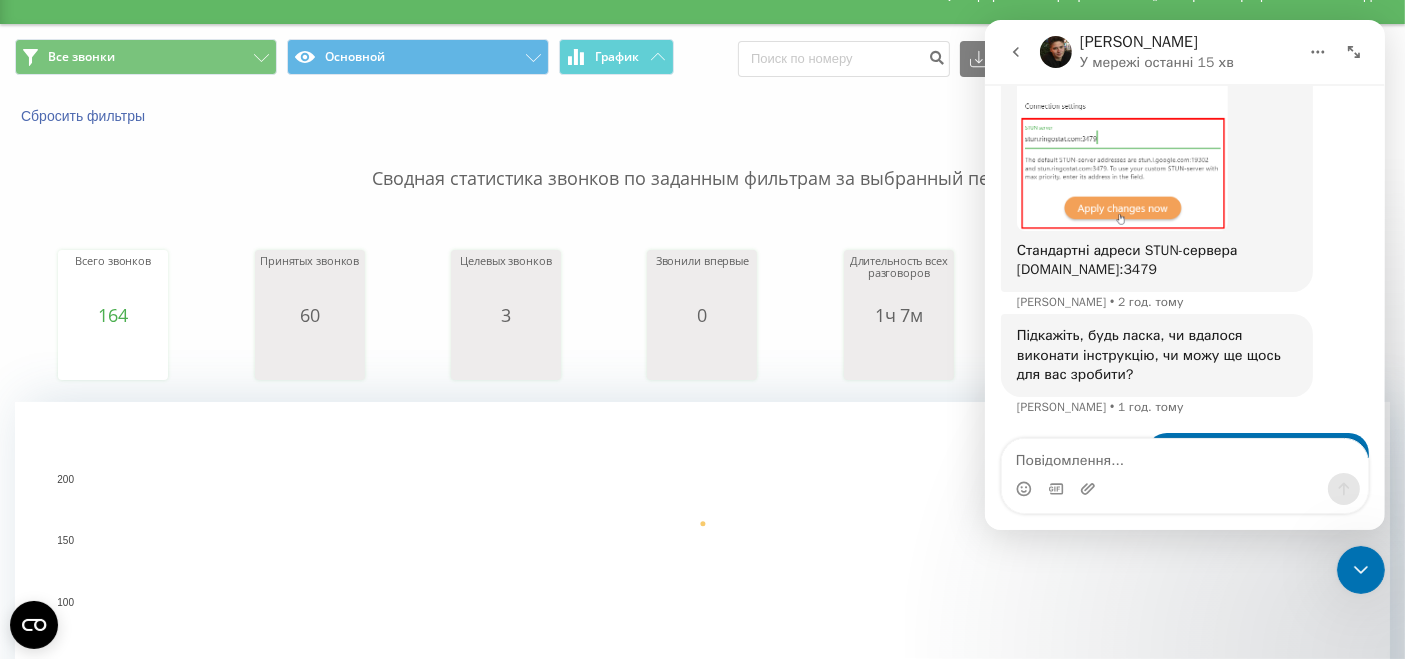 scroll, scrollTop: 0, scrollLeft: 0, axis: both 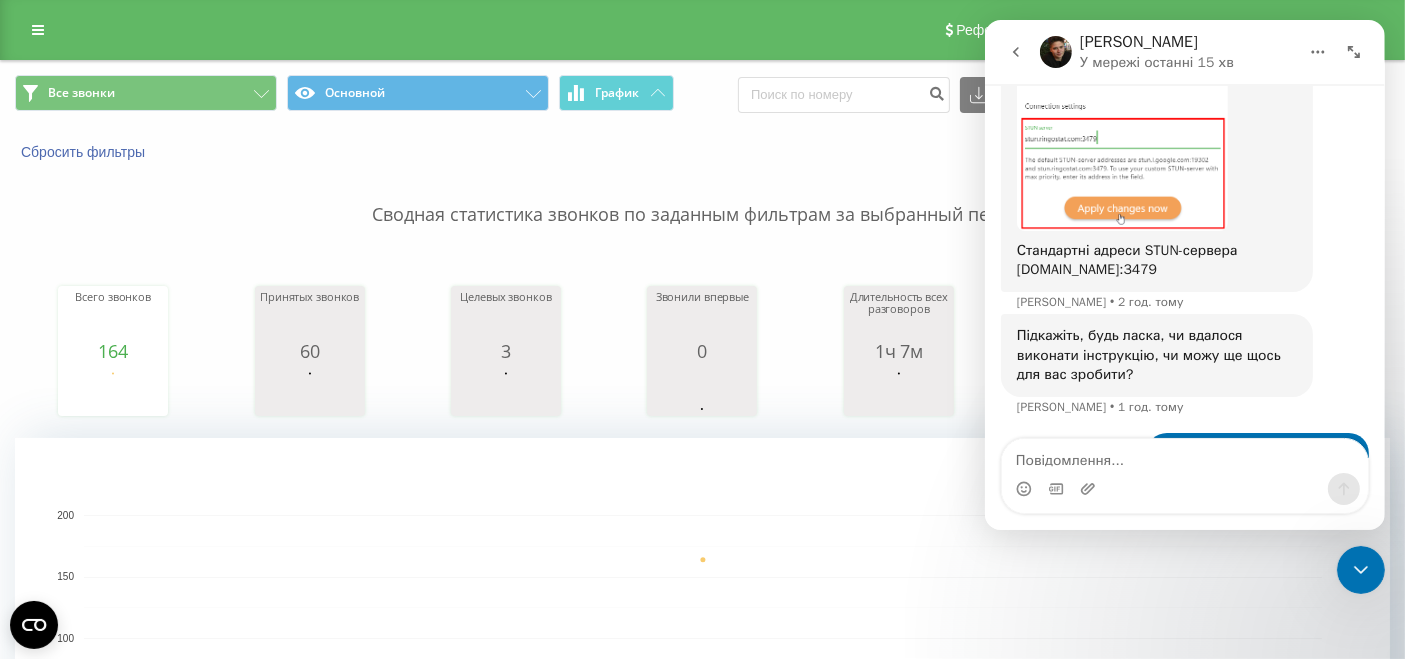 click at bounding box center (1360, 569) 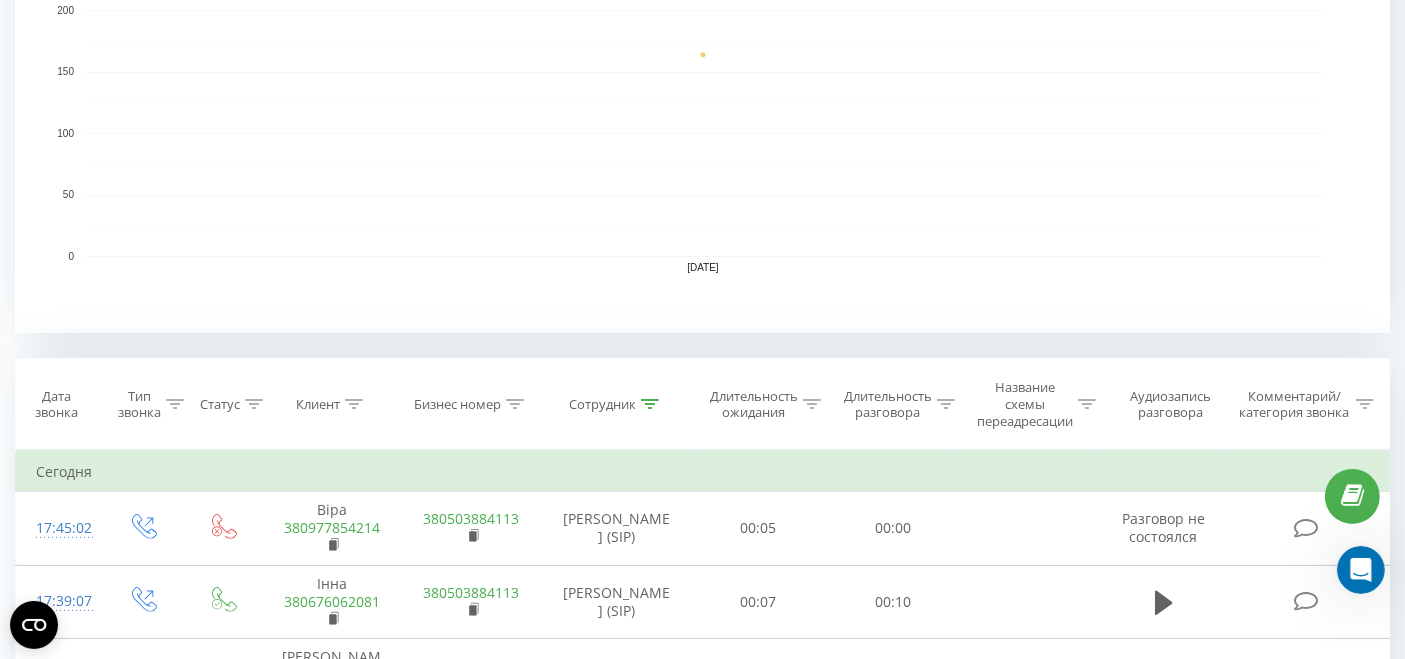 scroll, scrollTop: 666, scrollLeft: 0, axis: vertical 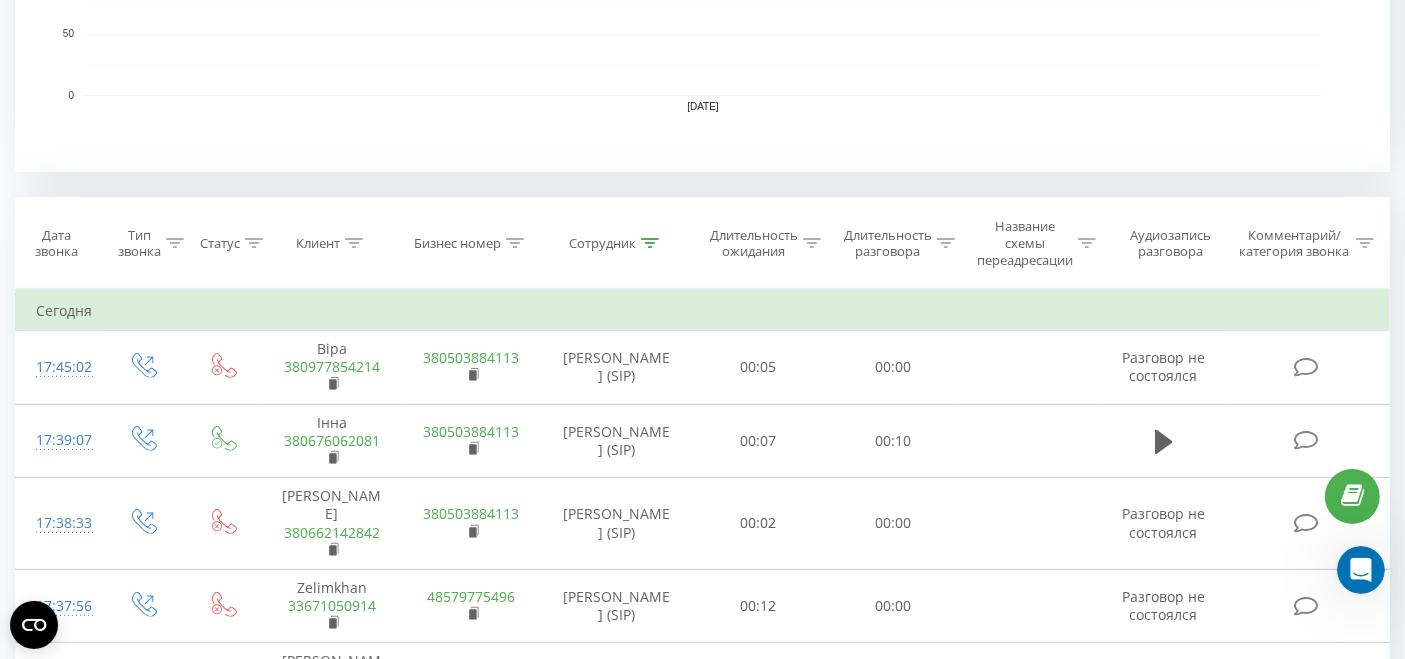 click 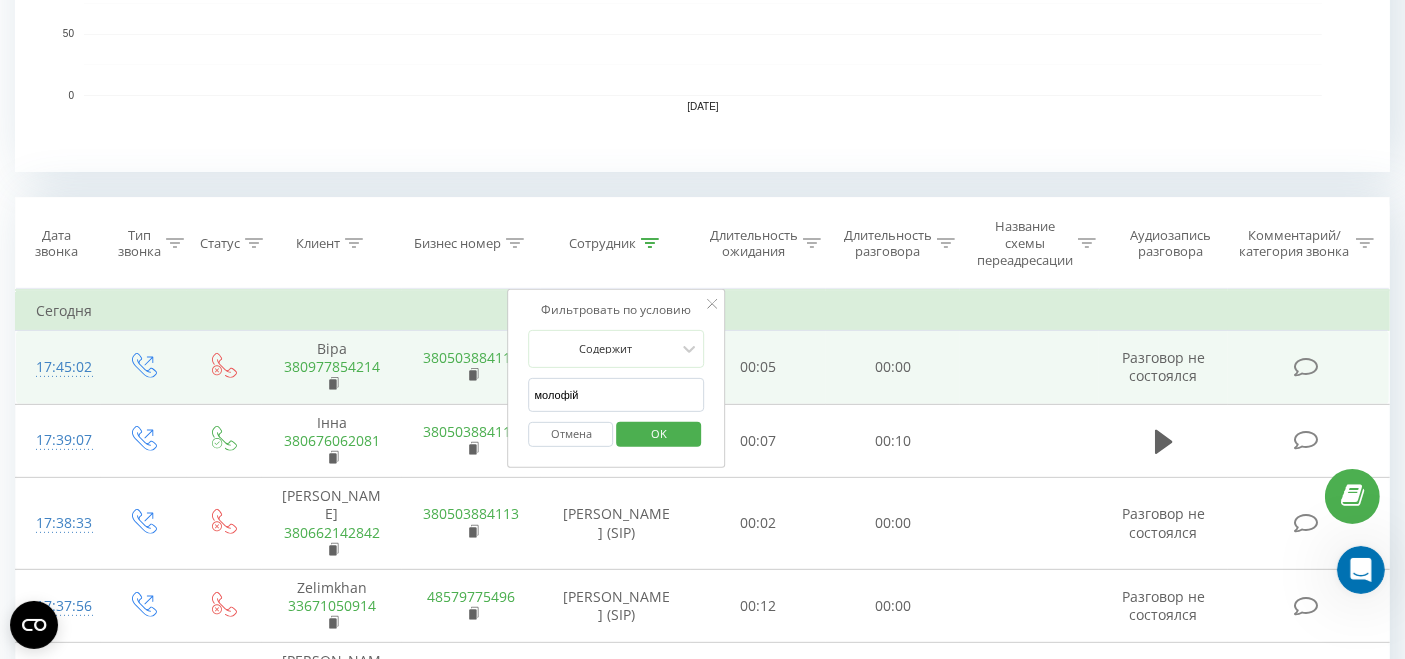 drag, startPoint x: 590, startPoint y: 390, endPoint x: 485, endPoint y: 389, distance: 105.00476 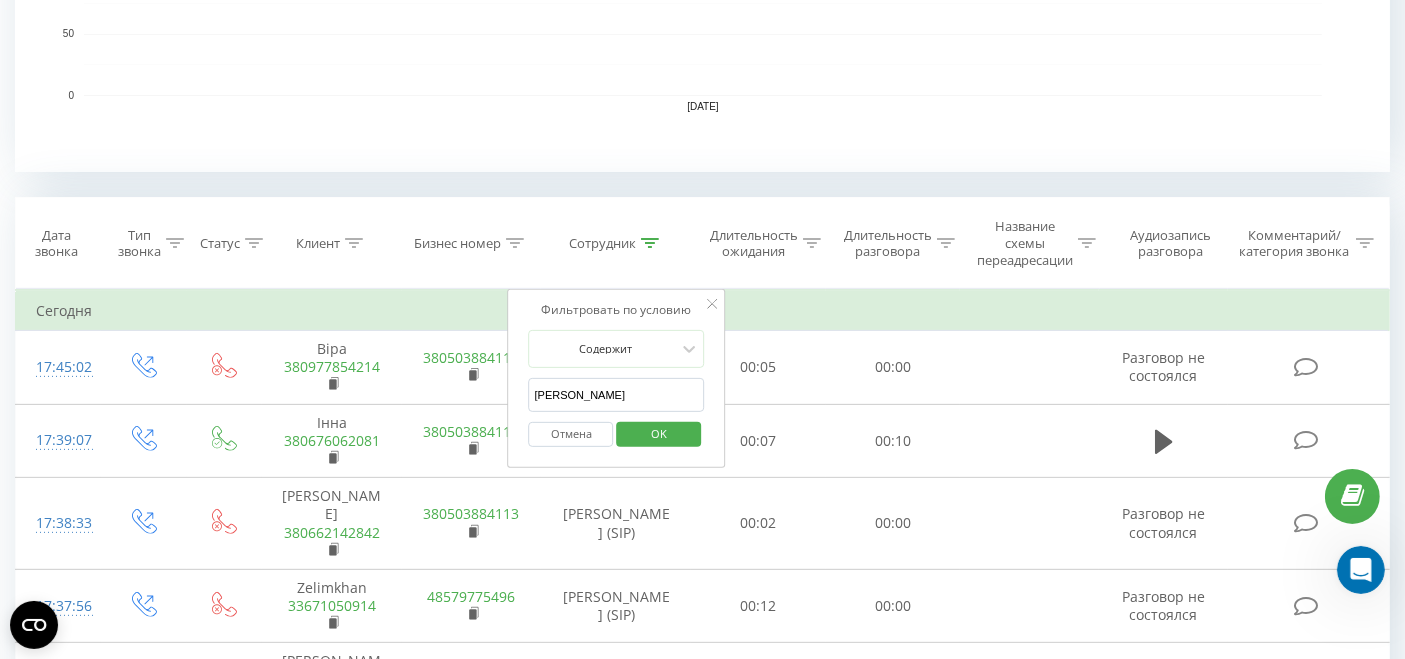 click on "OK" at bounding box center (659, 433) 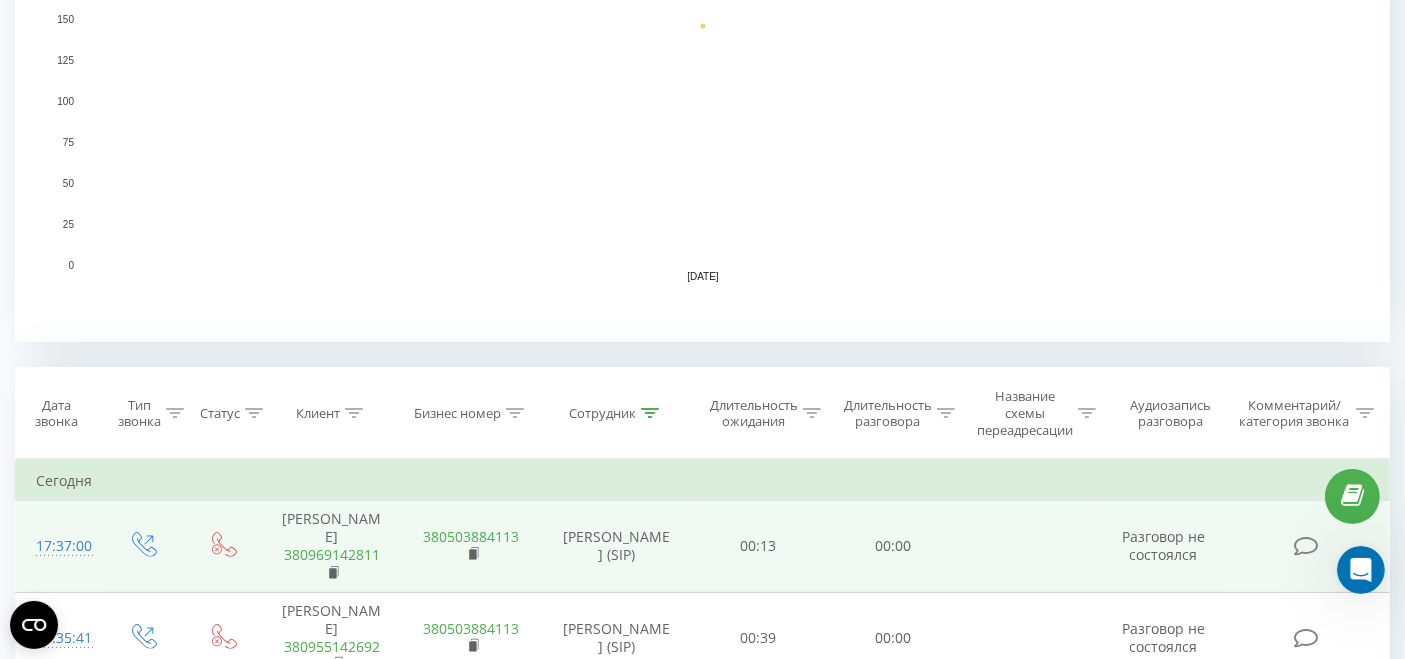 scroll, scrollTop: 614, scrollLeft: 0, axis: vertical 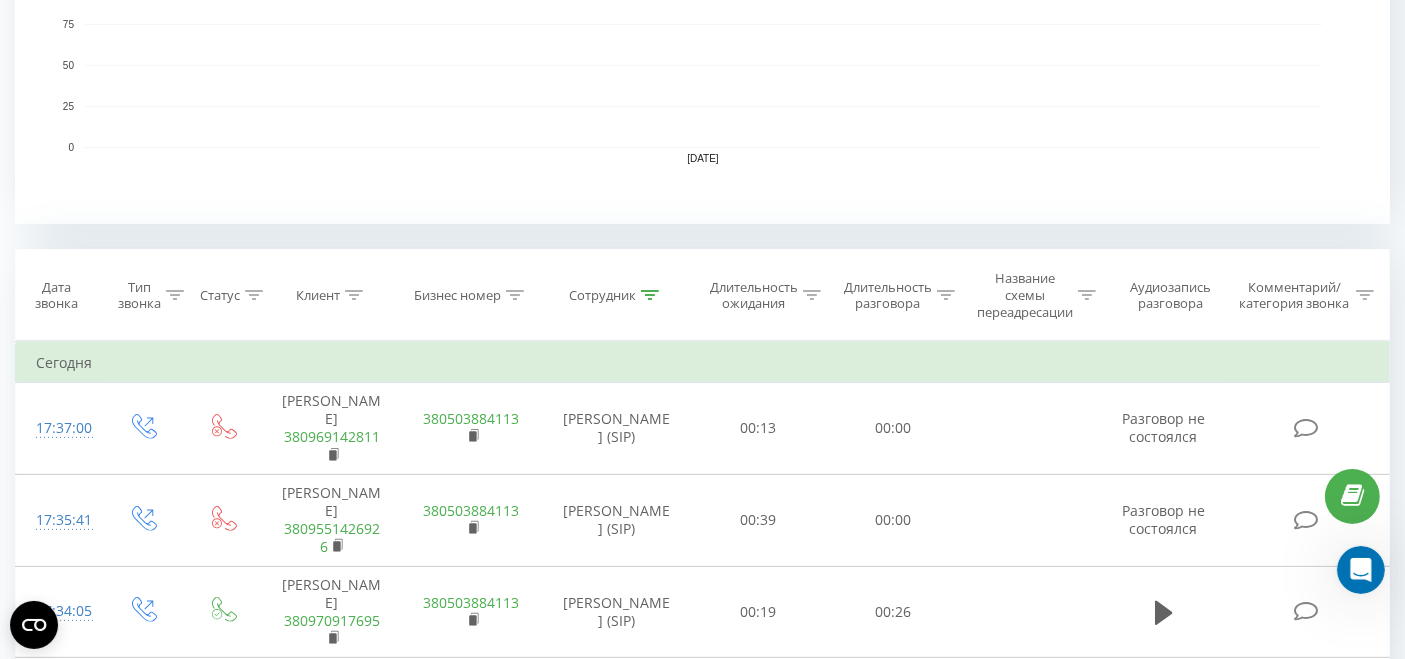 click 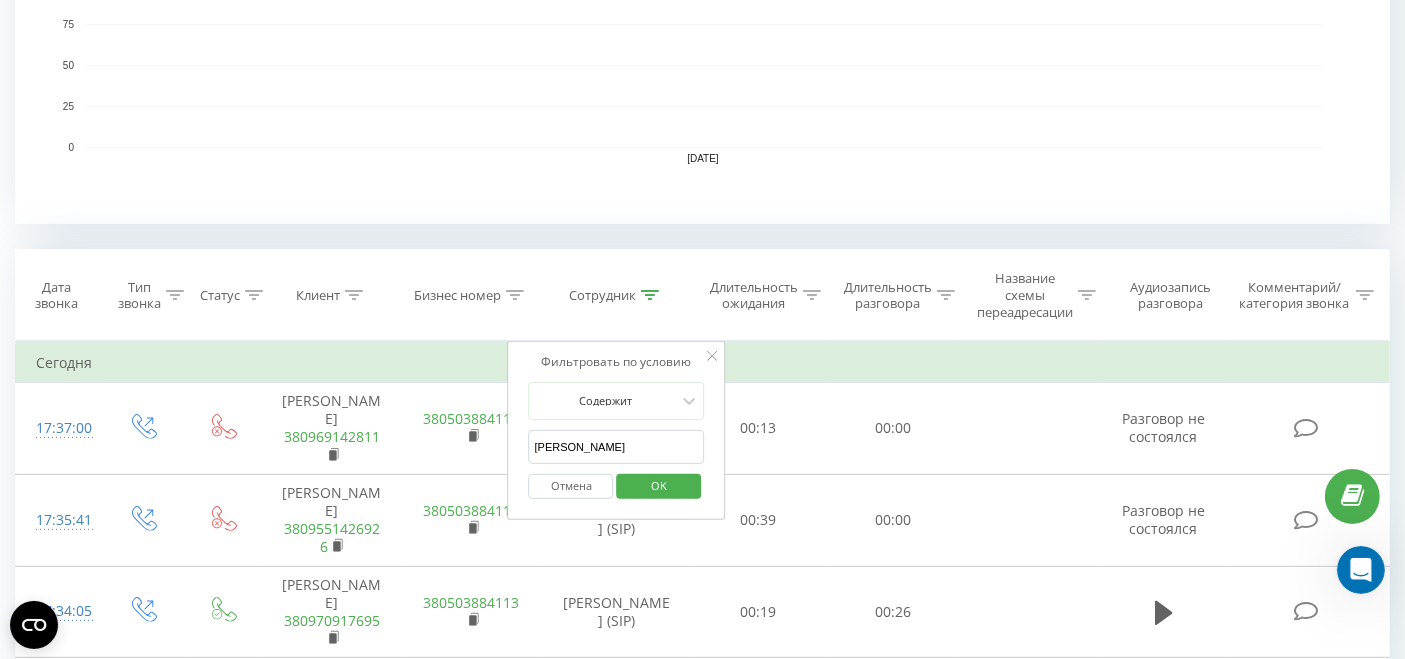 drag, startPoint x: 558, startPoint y: 445, endPoint x: 519, endPoint y: 444, distance: 39.012817 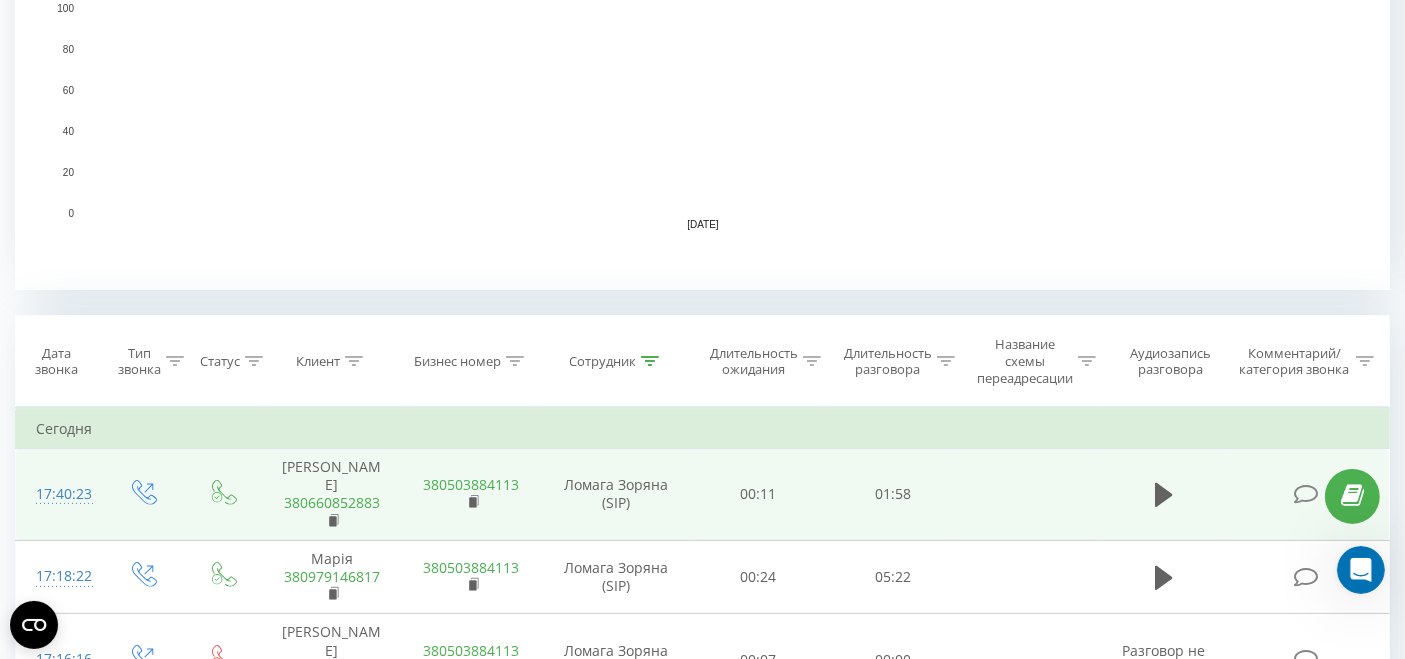 scroll, scrollTop: 672, scrollLeft: 0, axis: vertical 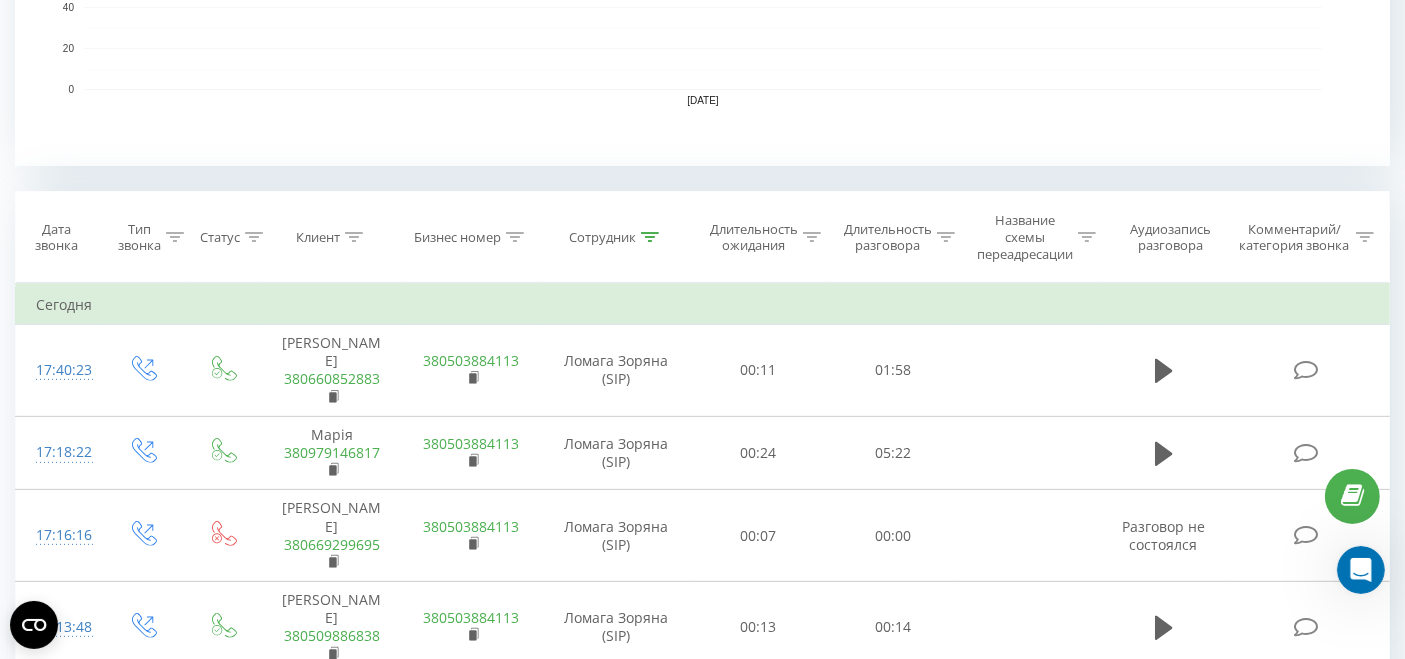 click on "Тип звонка" at bounding box center (139, 238) 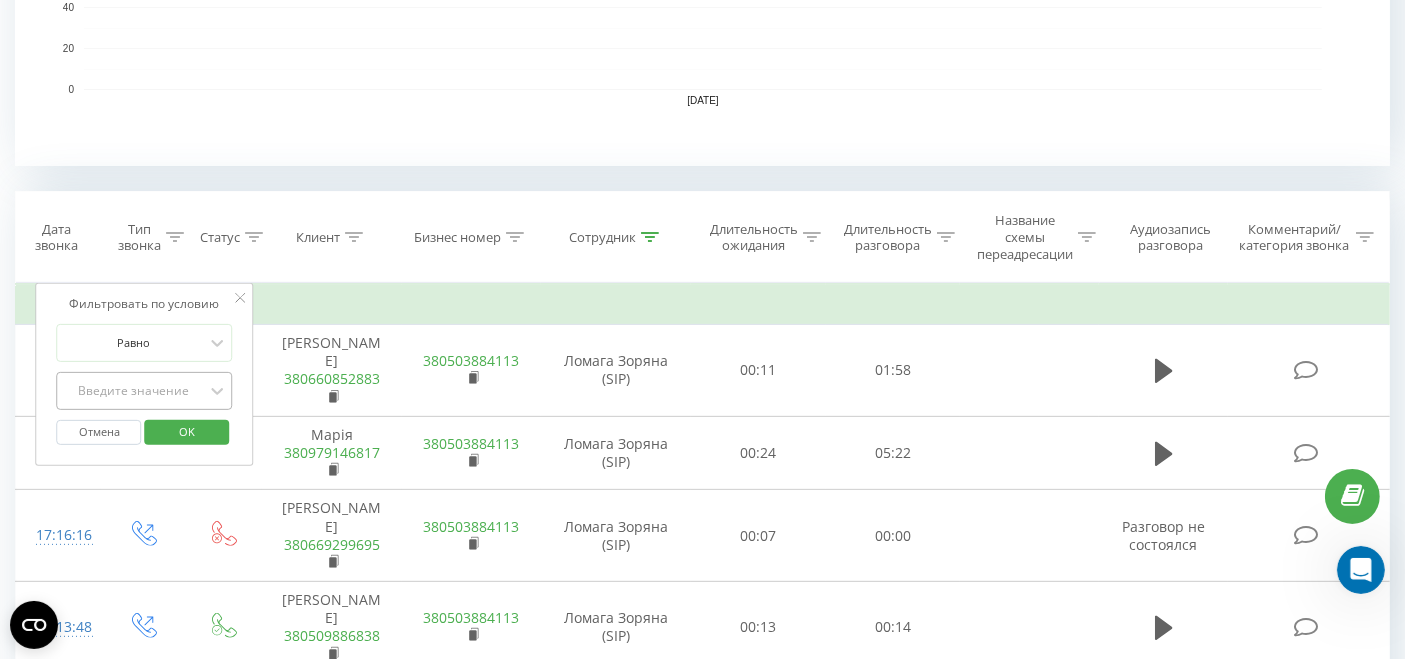 click on "Введите значение" at bounding box center (134, 391) 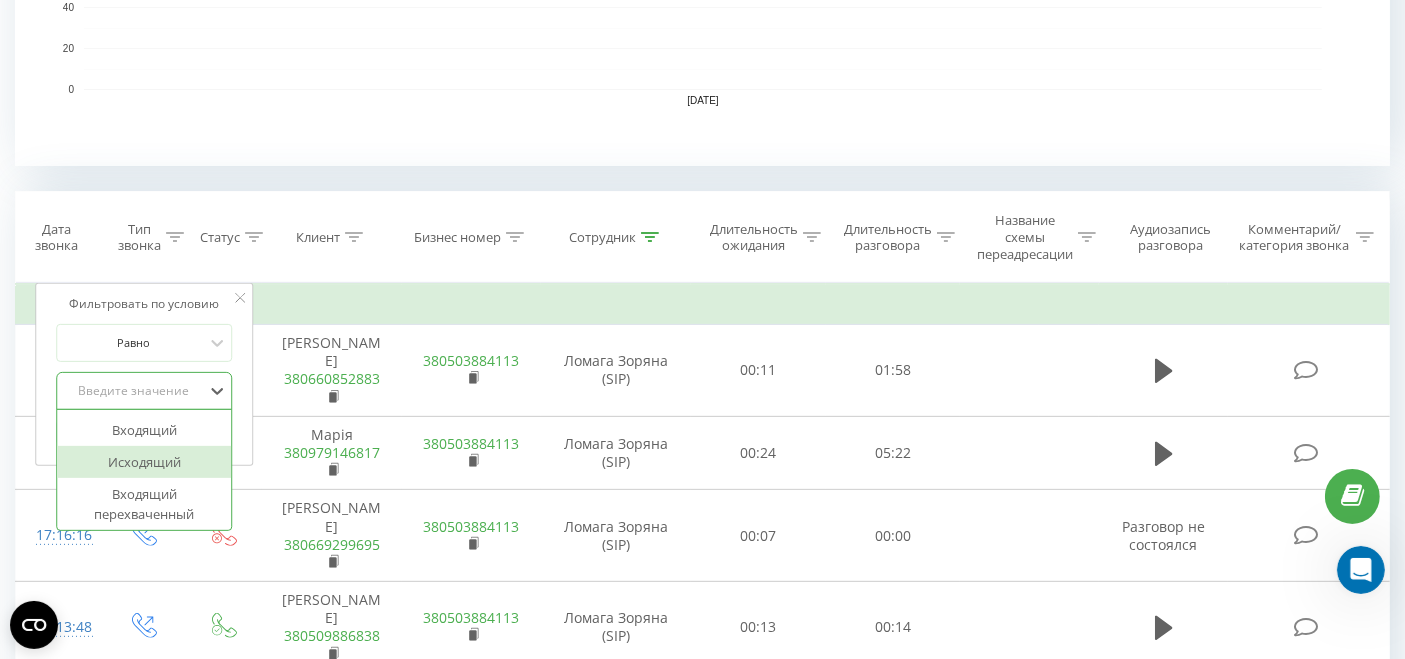 click on "Исходящий" at bounding box center [145, 462] 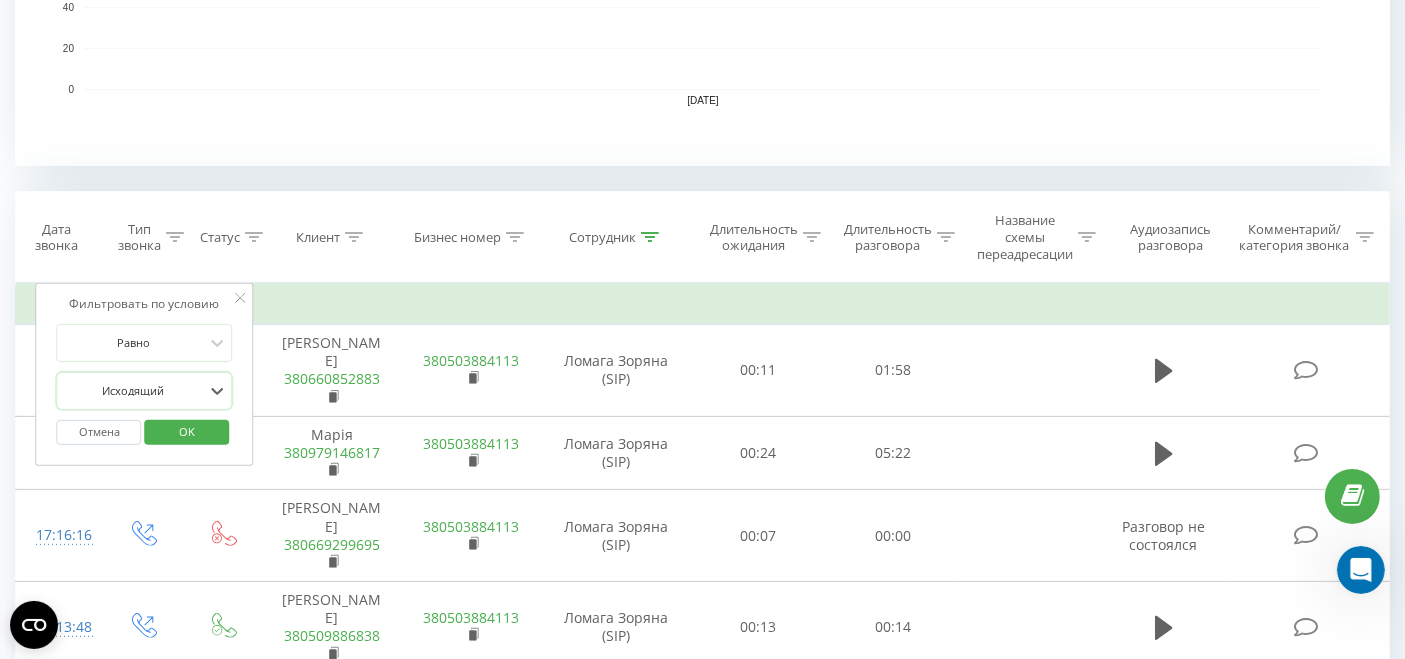 click on "OK" at bounding box center [187, 431] 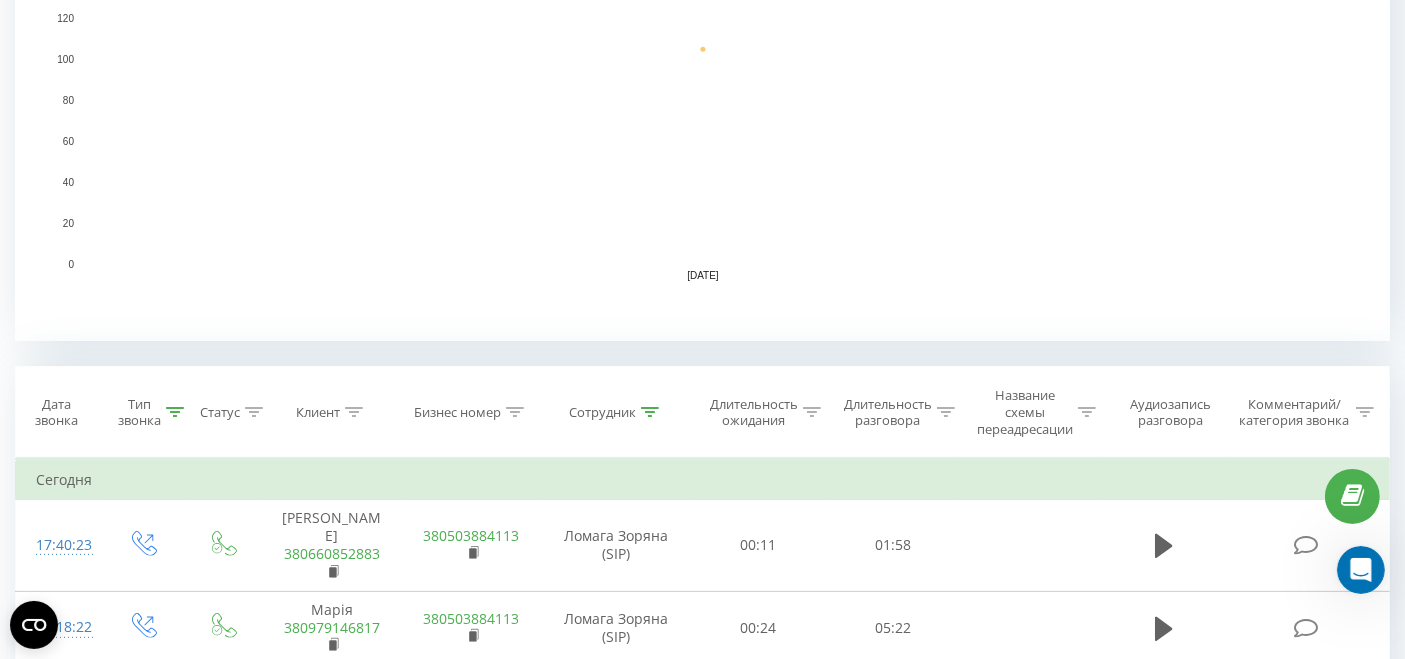 scroll, scrollTop: 508, scrollLeft: 0, axis: vertical 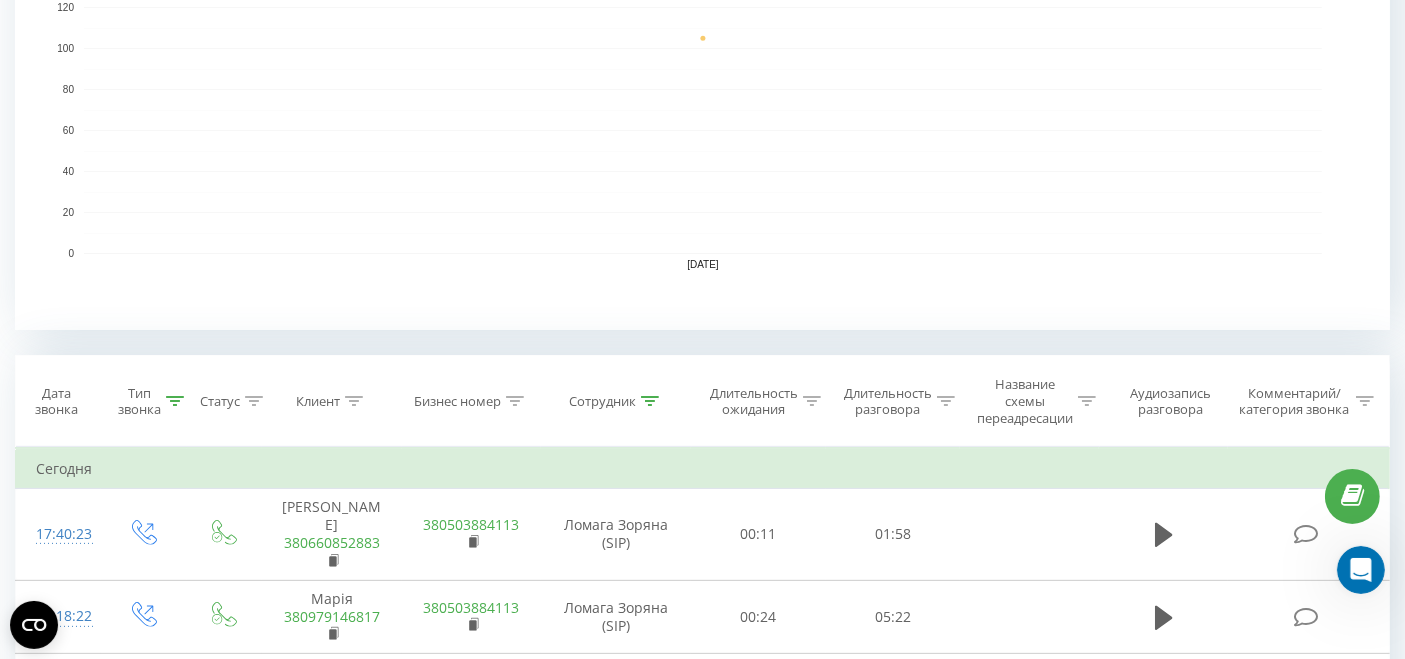 click 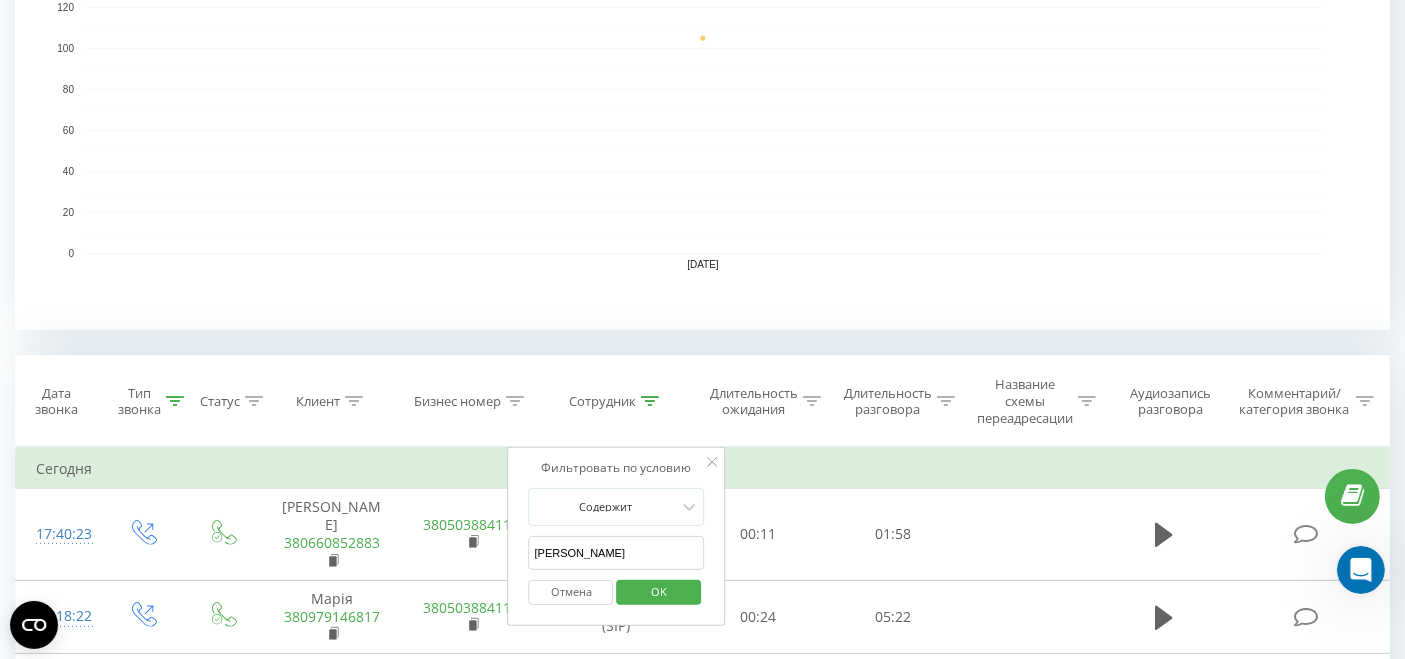 drag, startPoint x: 598, startPoint y: 538, endPoint x: 514, endPoint y: 548, distance: 84.59315 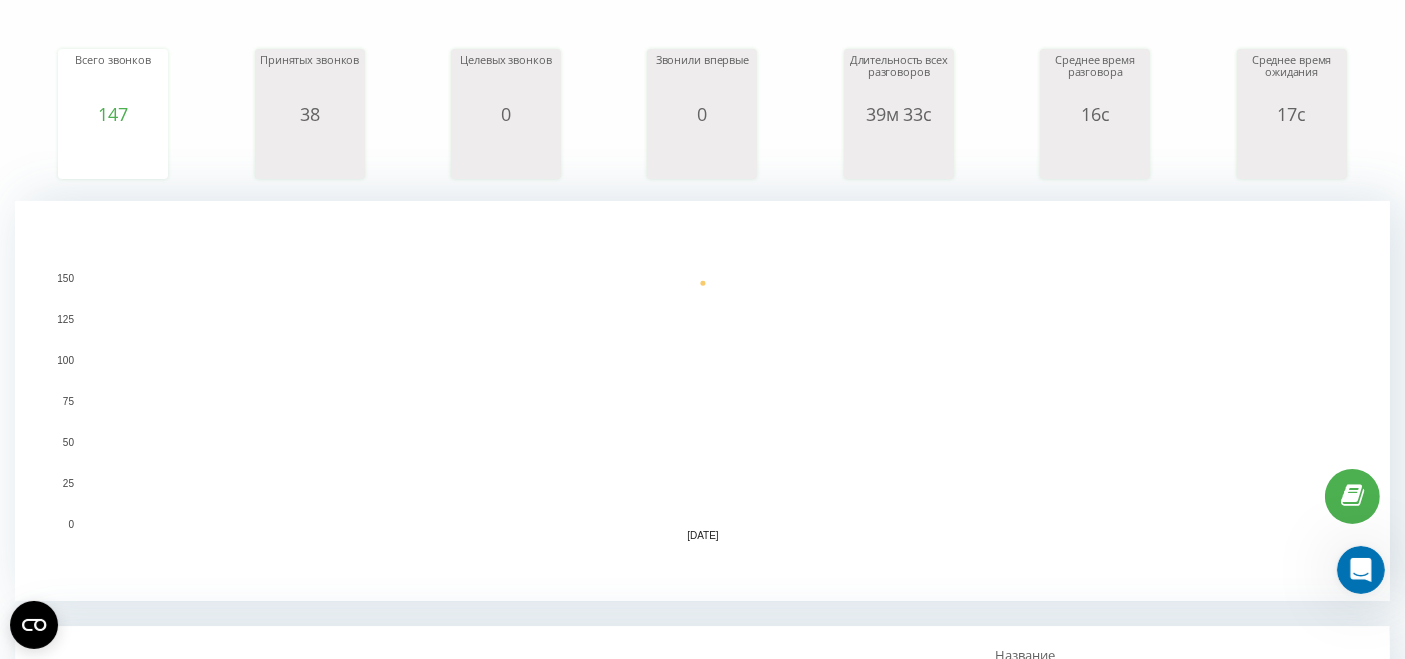 scroll, scrollTop: 508, scrollLeft: 0, axis: vertical 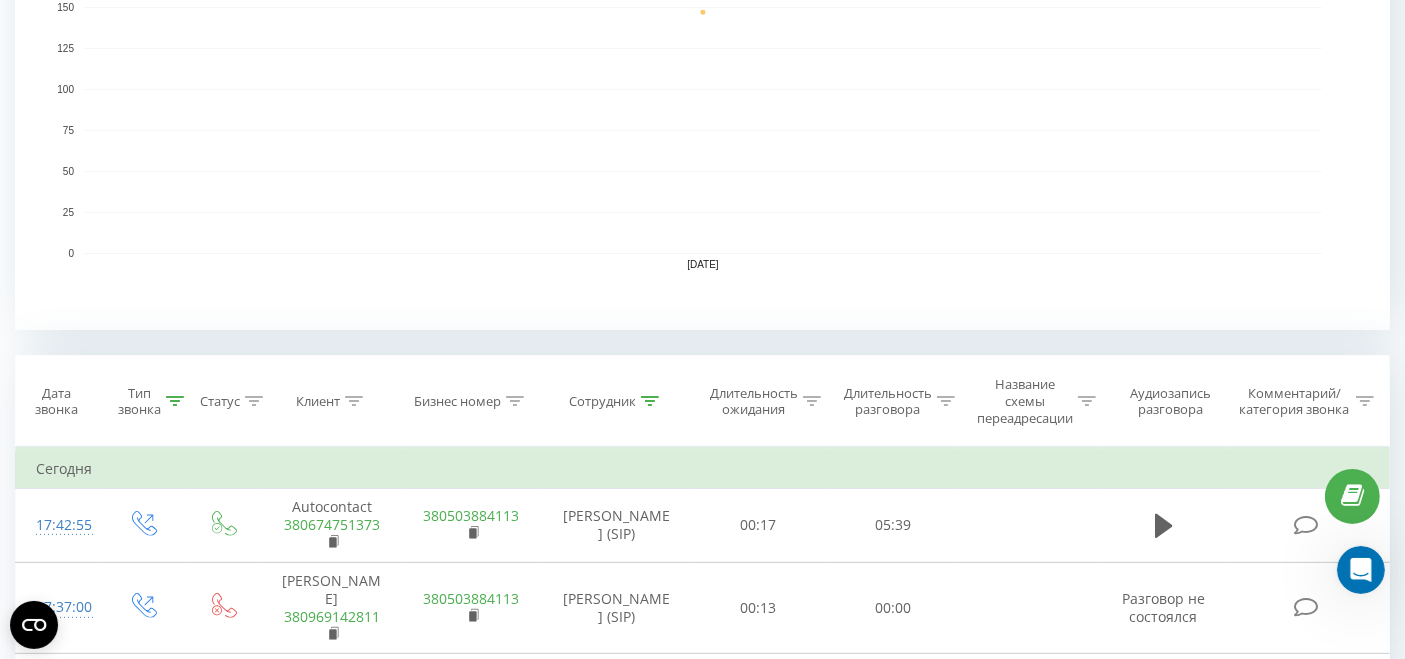click 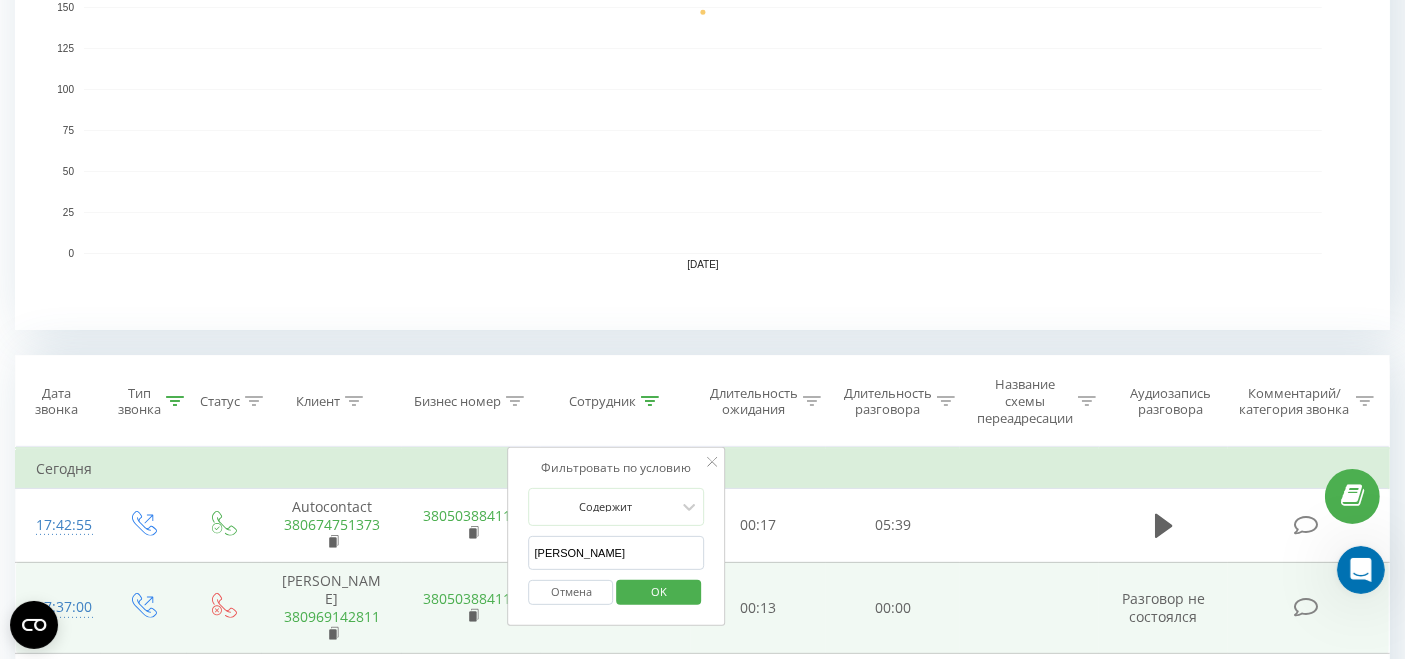drag, startPoint x: 609, startPoint y: 555, endPoint x: 465, endPoint y: 561, distance: 144.12494 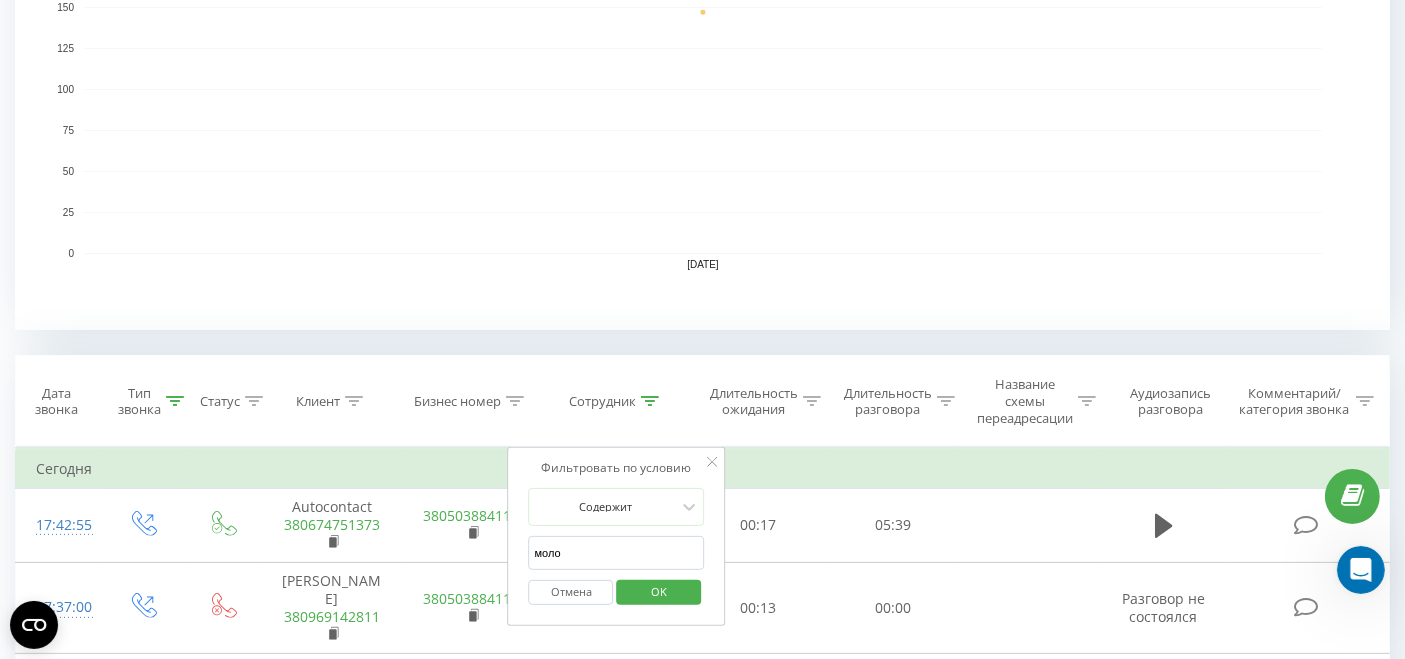 type on "молофій" 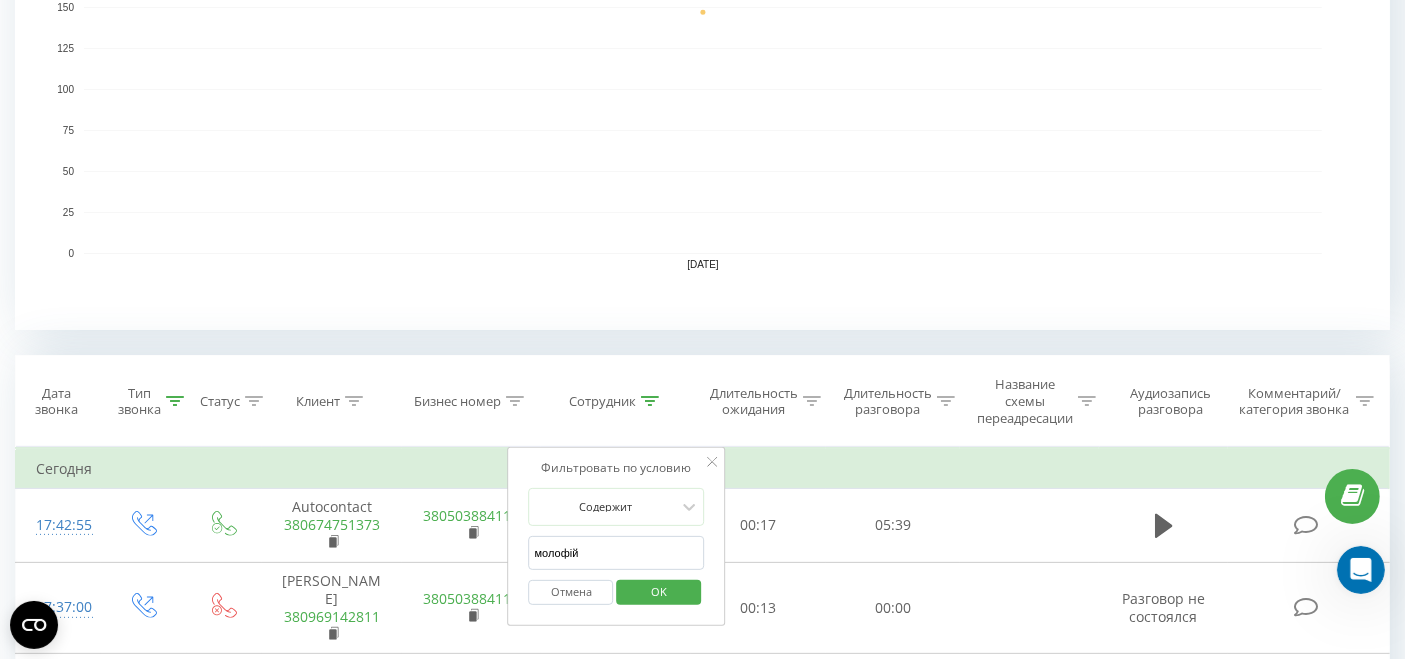 click on "OK" at bounding box center [659, 591] 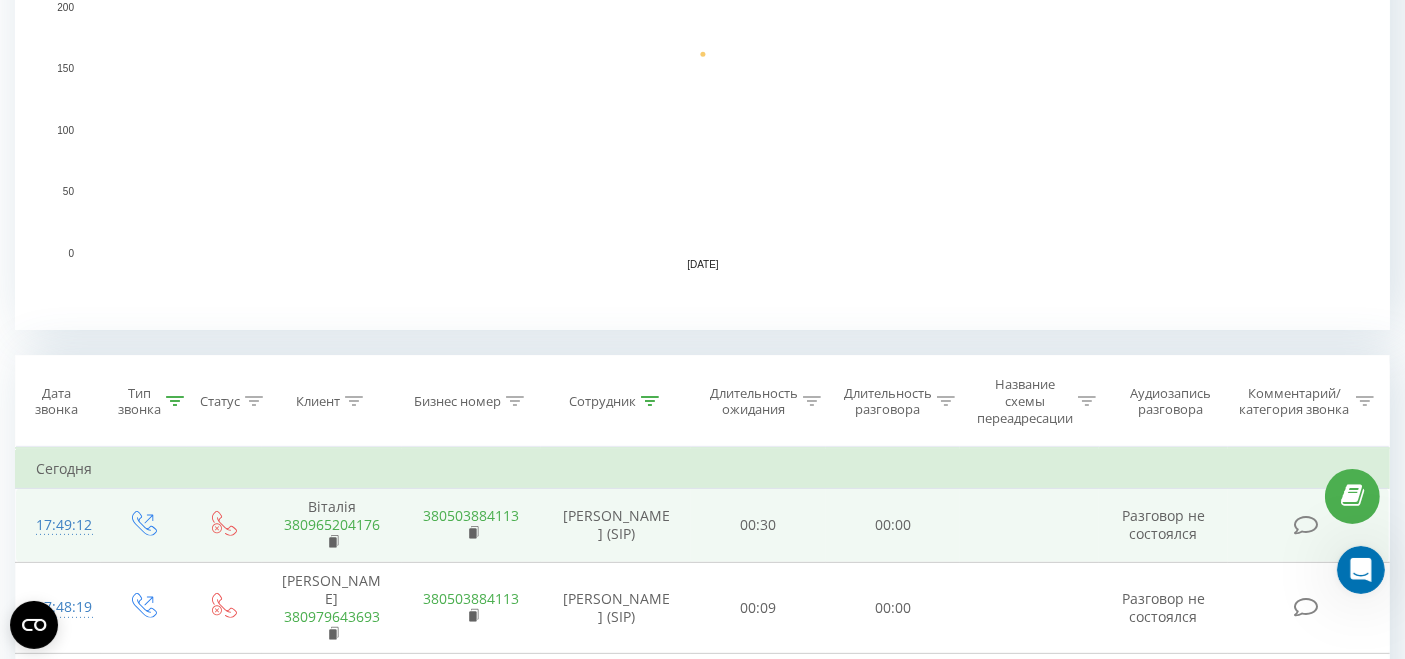 scroll, scrollTop: 175, scrollLeft: 0, axis: vertical 